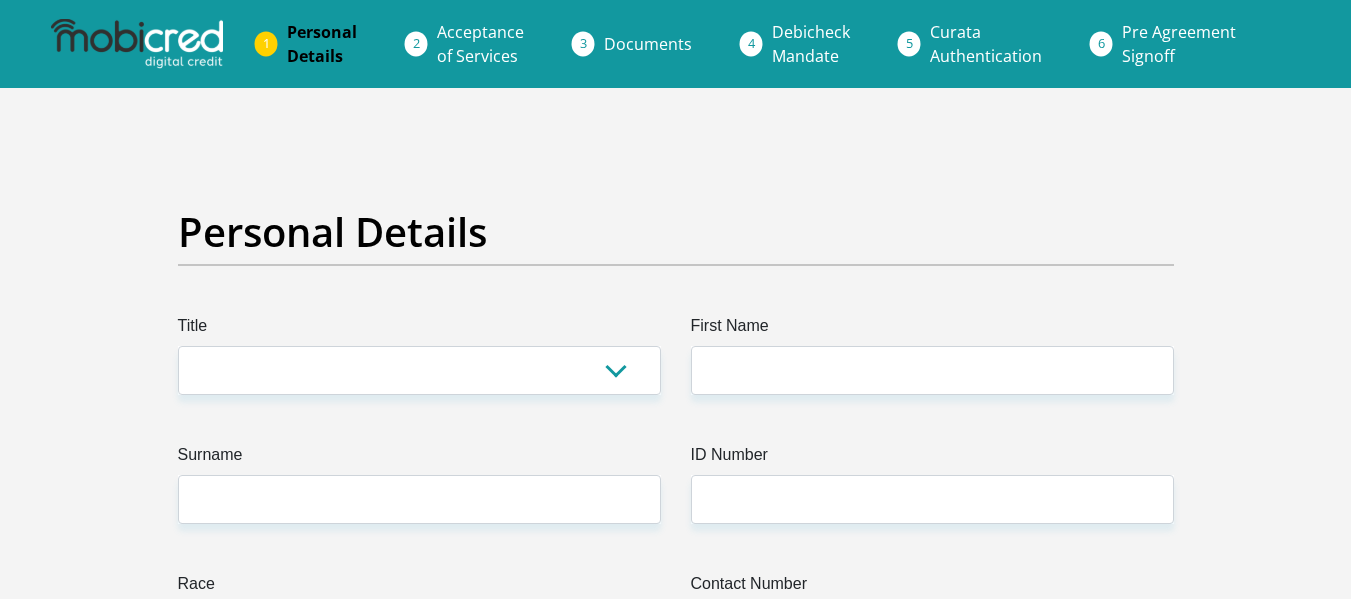 scroll, scrollTop: 0, scrollLeft: 0, axis: both 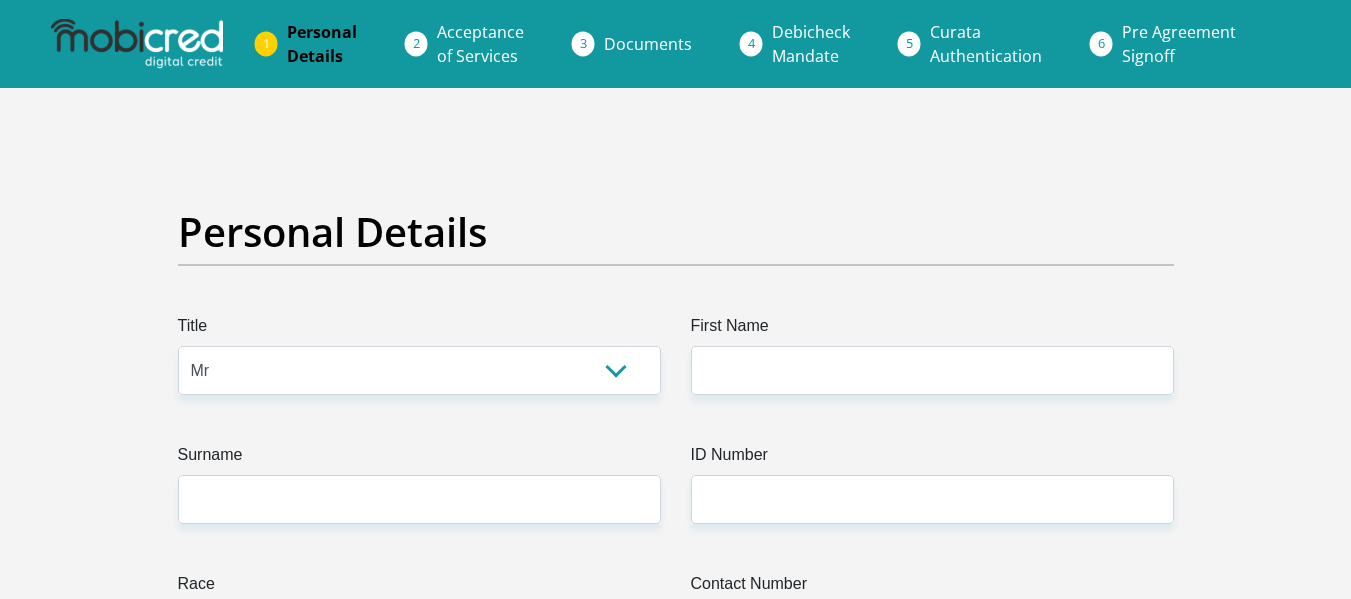 click on "Mr
Ms
Mrs
Dr
Other" at bounding box center [419, 370] 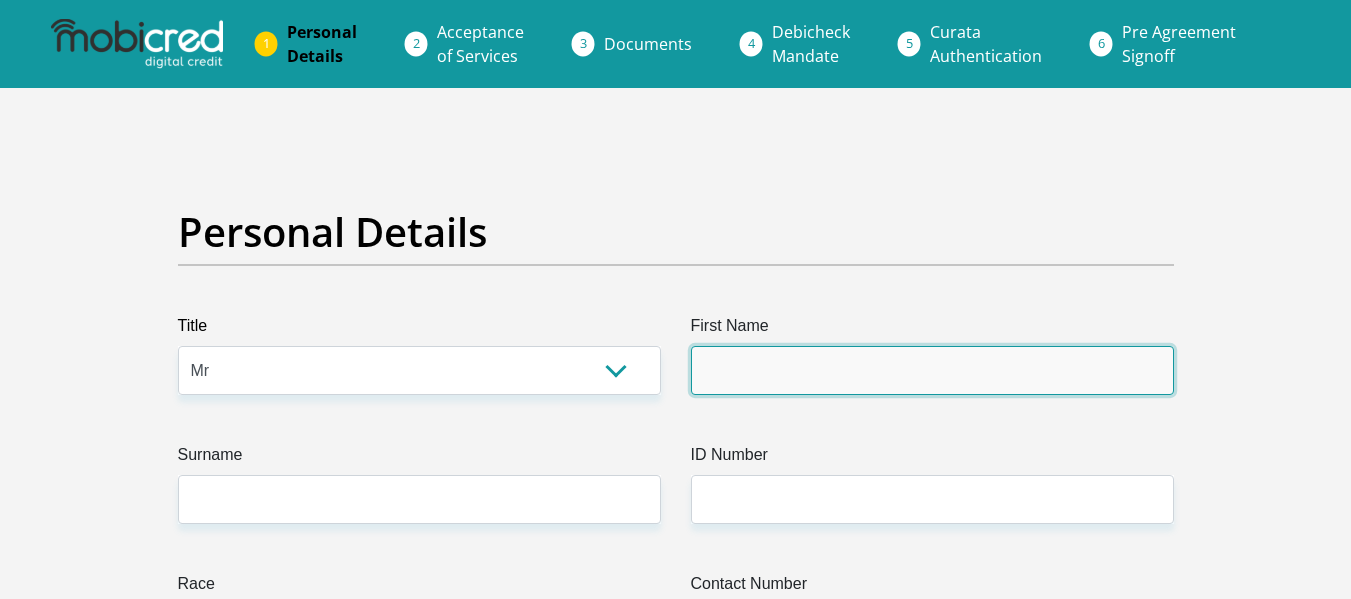 click on "First Name" at bounding box center (932, 370) 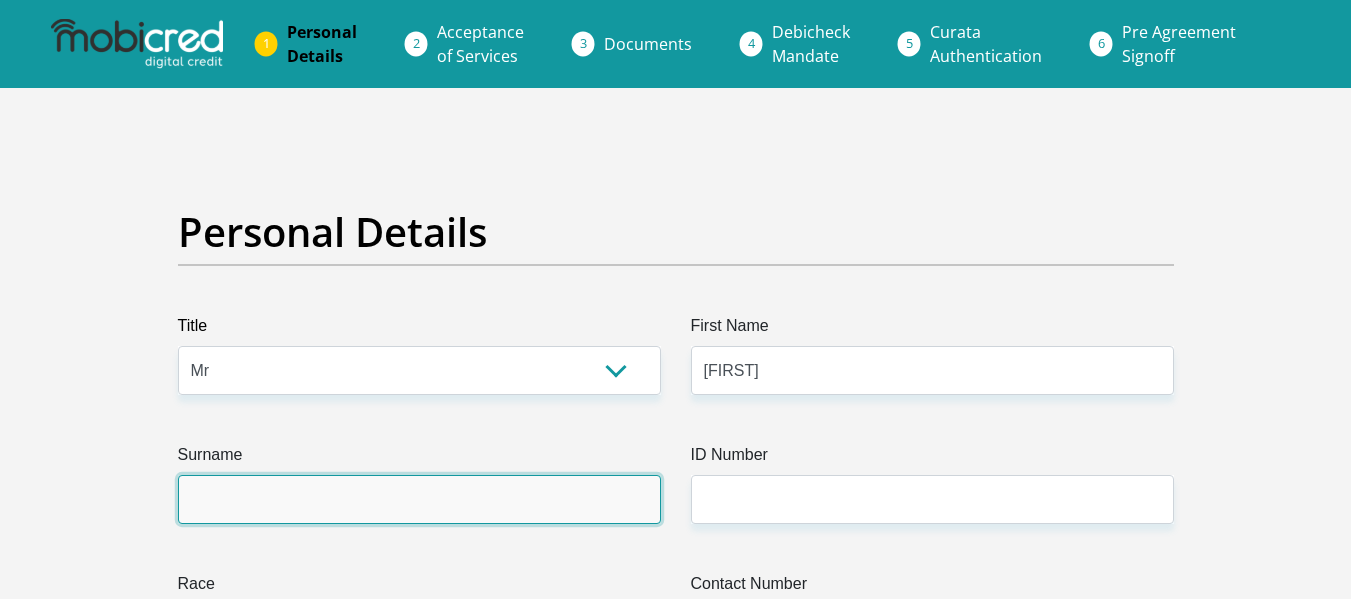 type on "Diedericks" 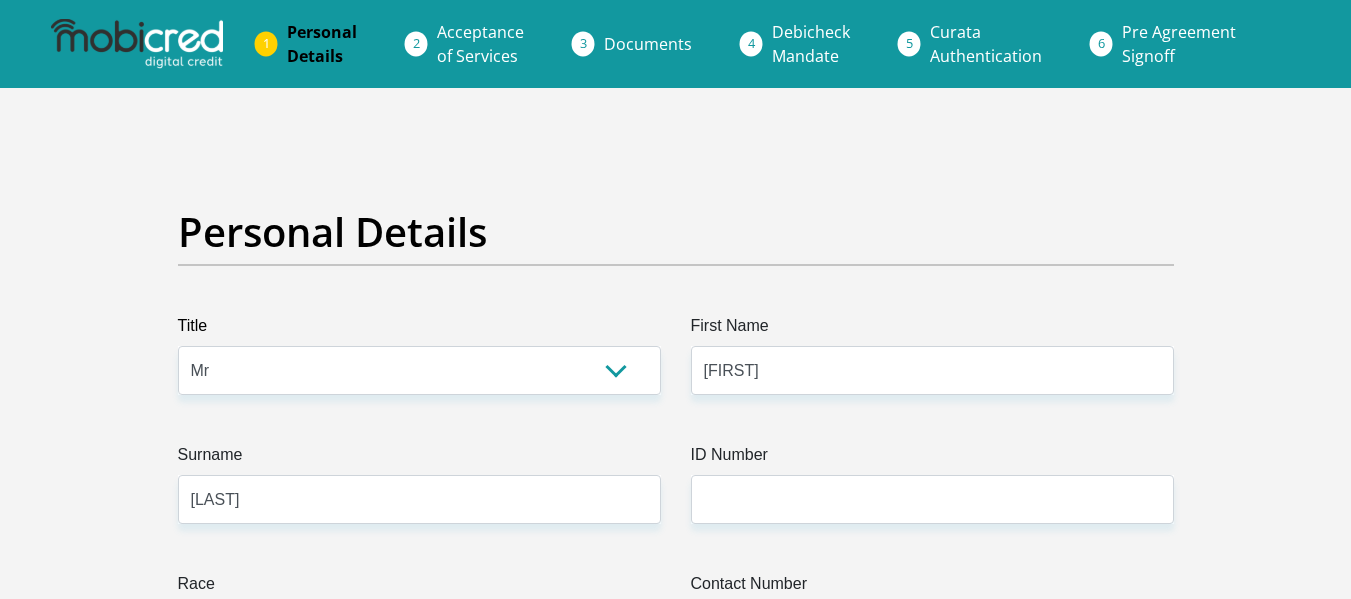 type on "0712831537" 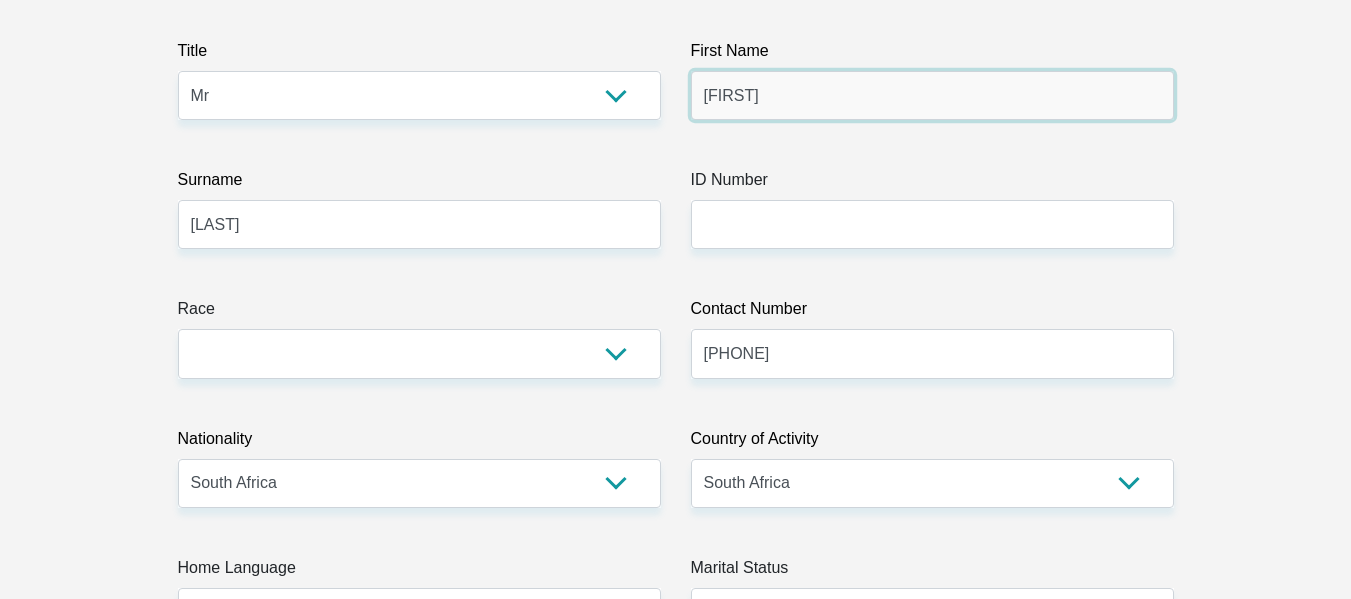 scroll, scrollTop: 276, scrollLeft: 0, axis: vertical 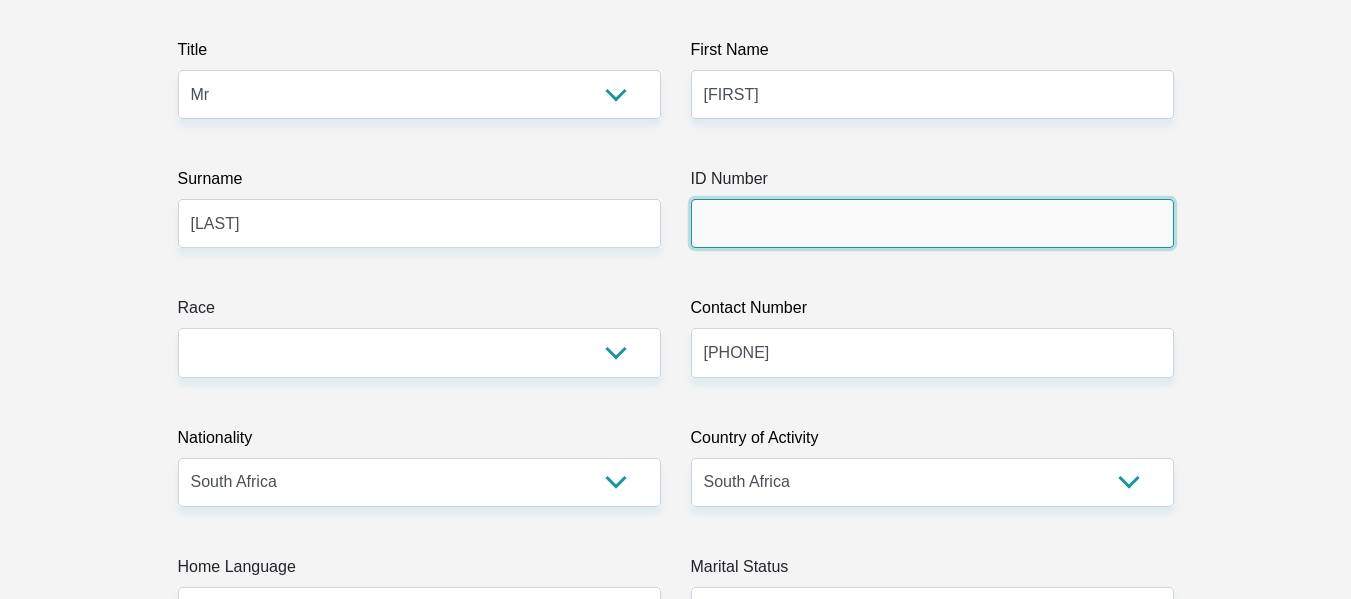 click on "ID Number" at bounding box center [932, 223] 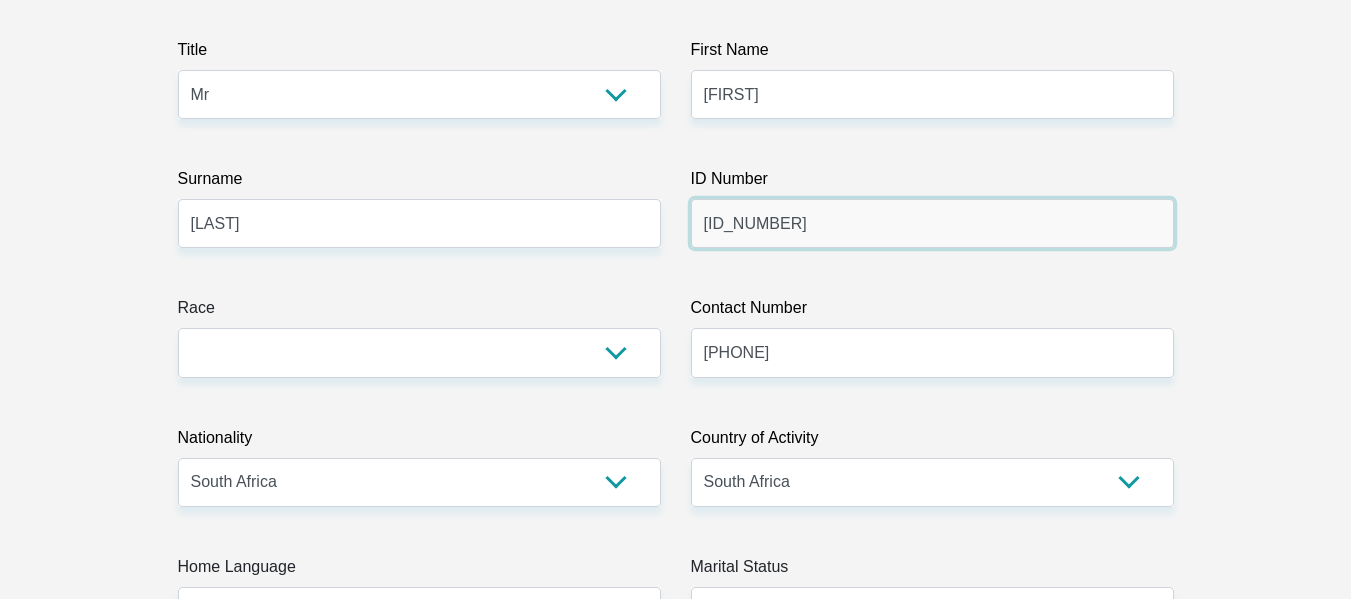 type on "0205175191084" 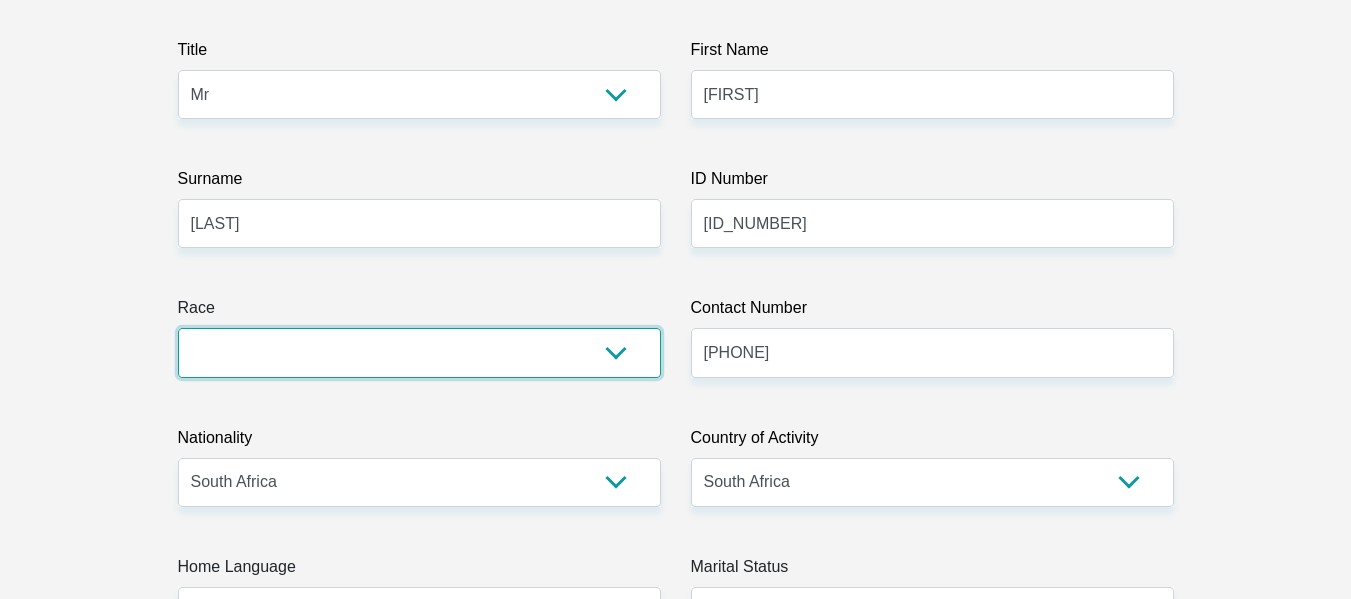 click on "Black
Coloured
Indian
White
Other" at bounding box center (419, 352) 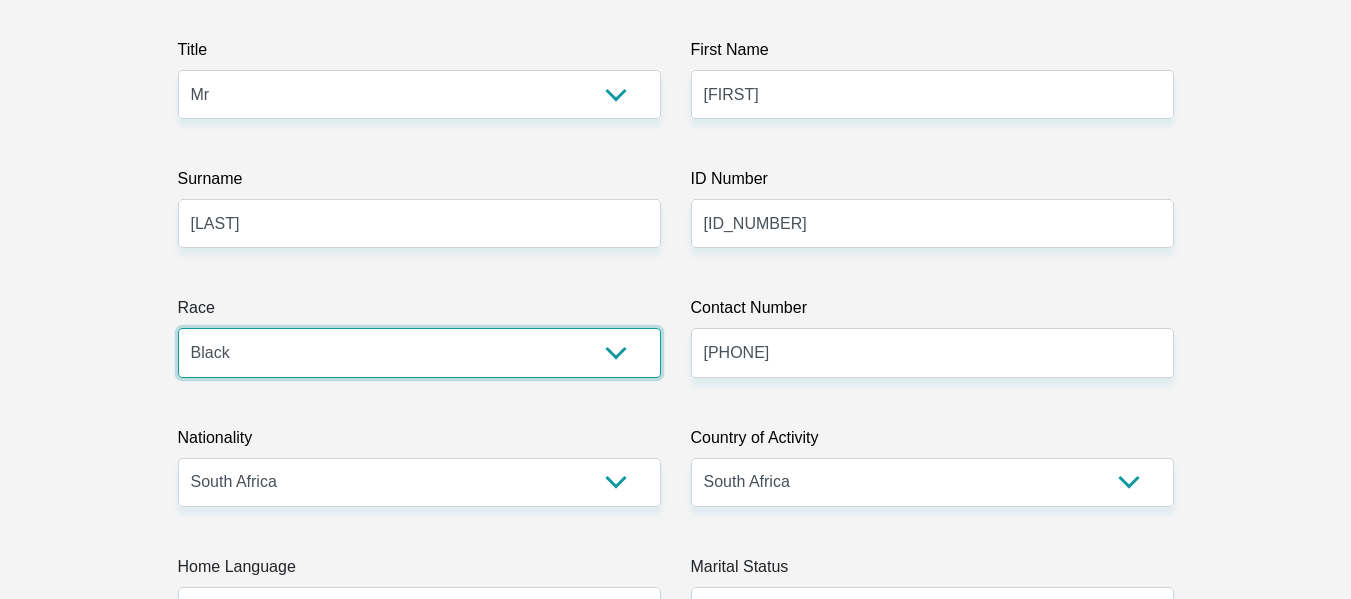 click on "Black
Coloured
Indian
White
Other" at bounding box center (419, 352) 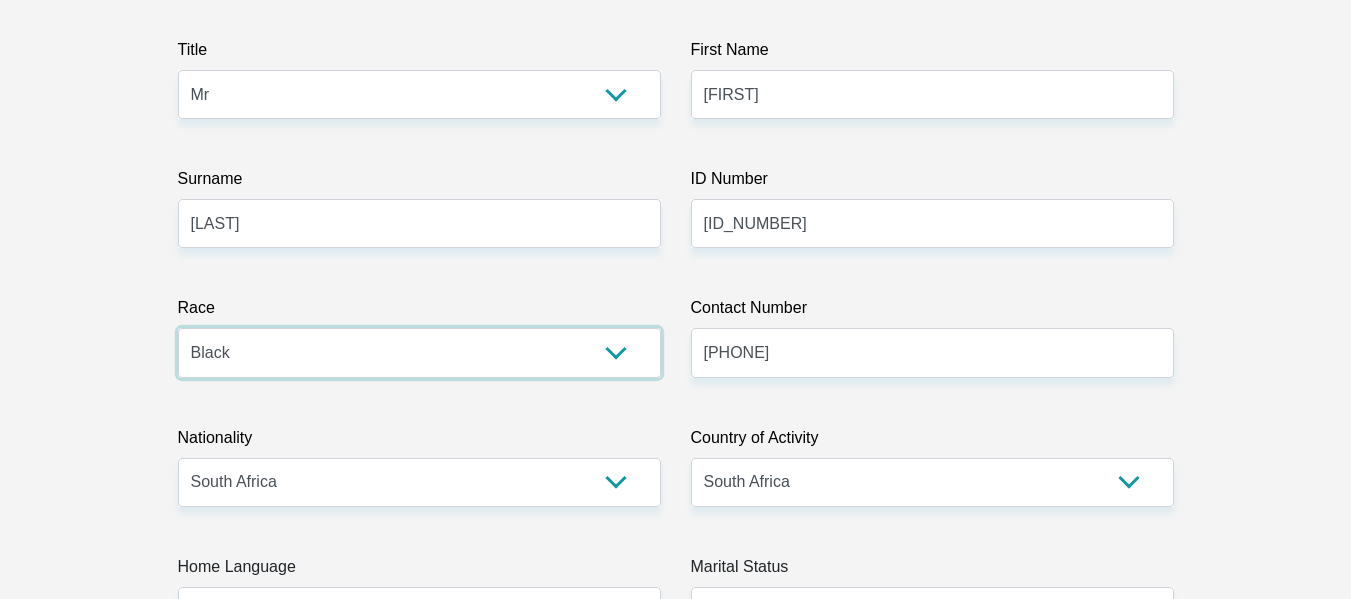 click on "Black
Coloured
Indian
White
Other" at bounding box center [419, 352] 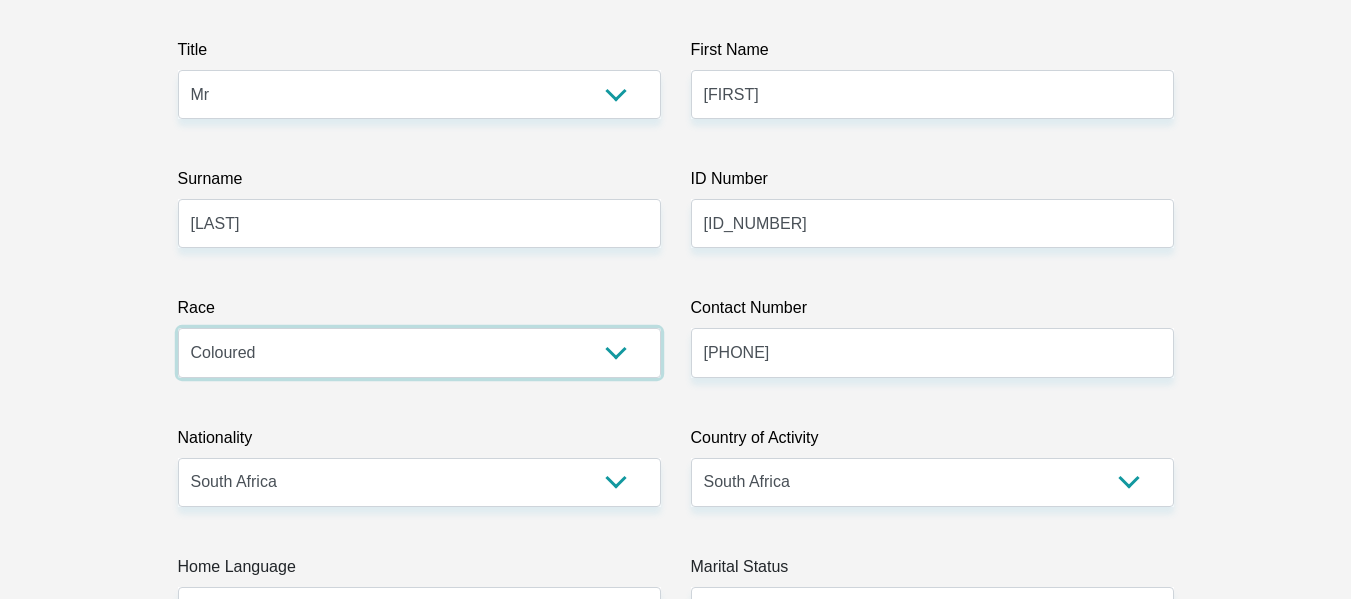click on "Black
Coloured
Indian
White
Other" at bounding box center (419, 352) 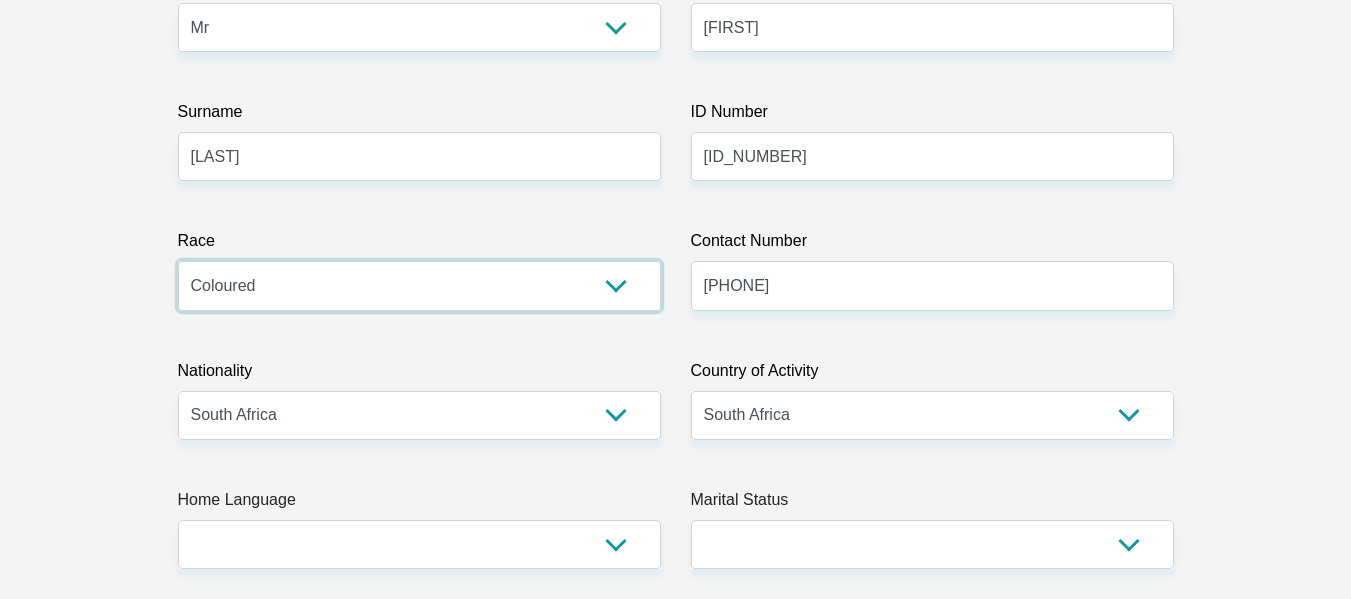 scroll, scrollTop: 448, scrollLeft: 0, axis: vertical 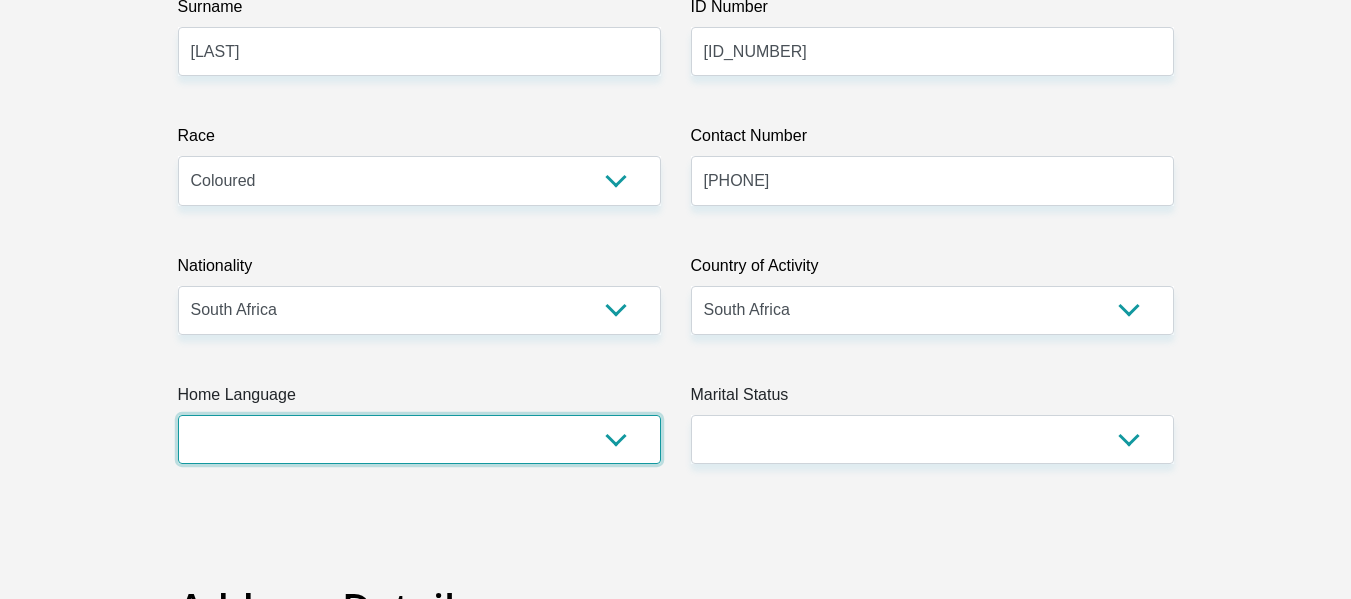 click on "Afrikaans
English
Sepedi
South Ndebele
Southern Sotho
Swati
Tsonga
Tswana
Venda
Xhosa
Zulu
Other" at bounding box center [419, 439] 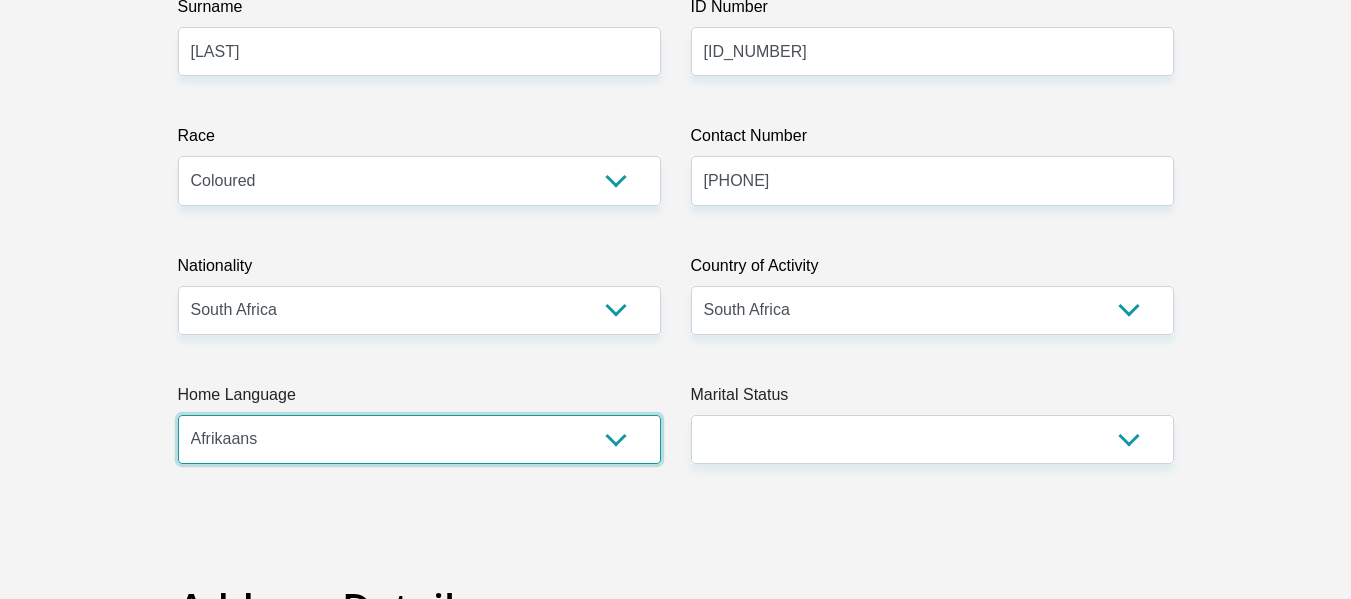 click on "Afrikaans
English
Sepedi
South Ndebele
Southern Sotho
Swati
Tsonga
Tswana
Venda
Xhosa
Zulu
Other" at bounding box center (419, 439) 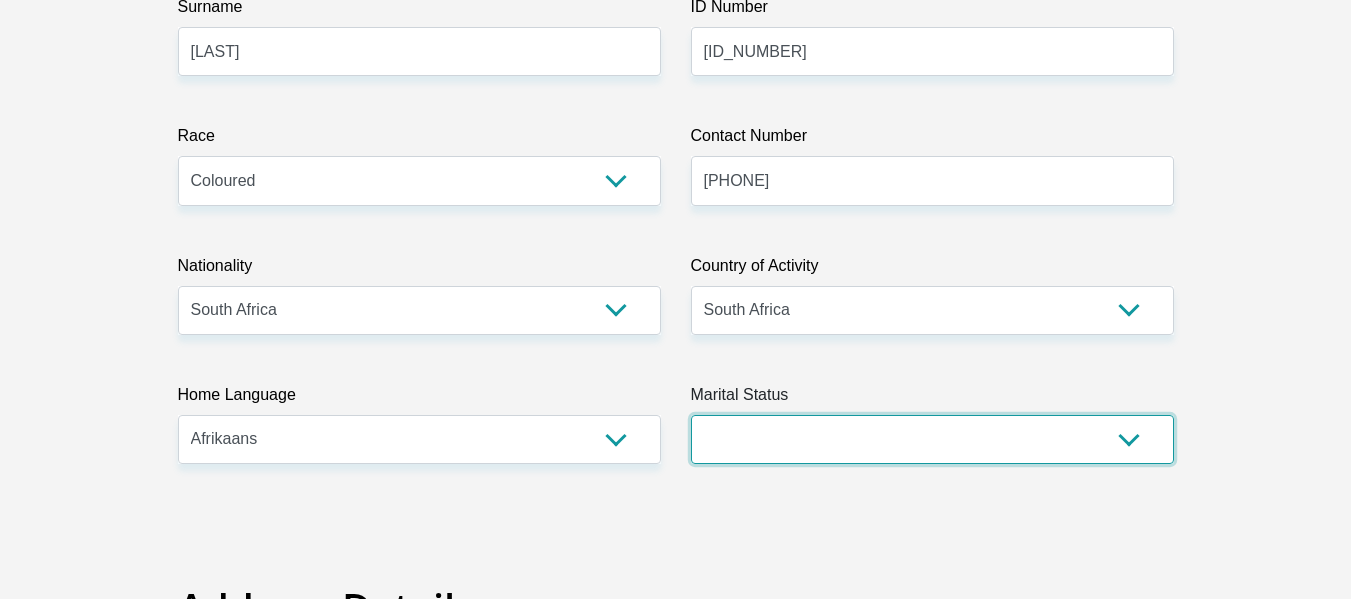 click on "Married ANC
Single
Divorced
Widowed
Married COP or Customary Law" at bounding box center (932, 439) 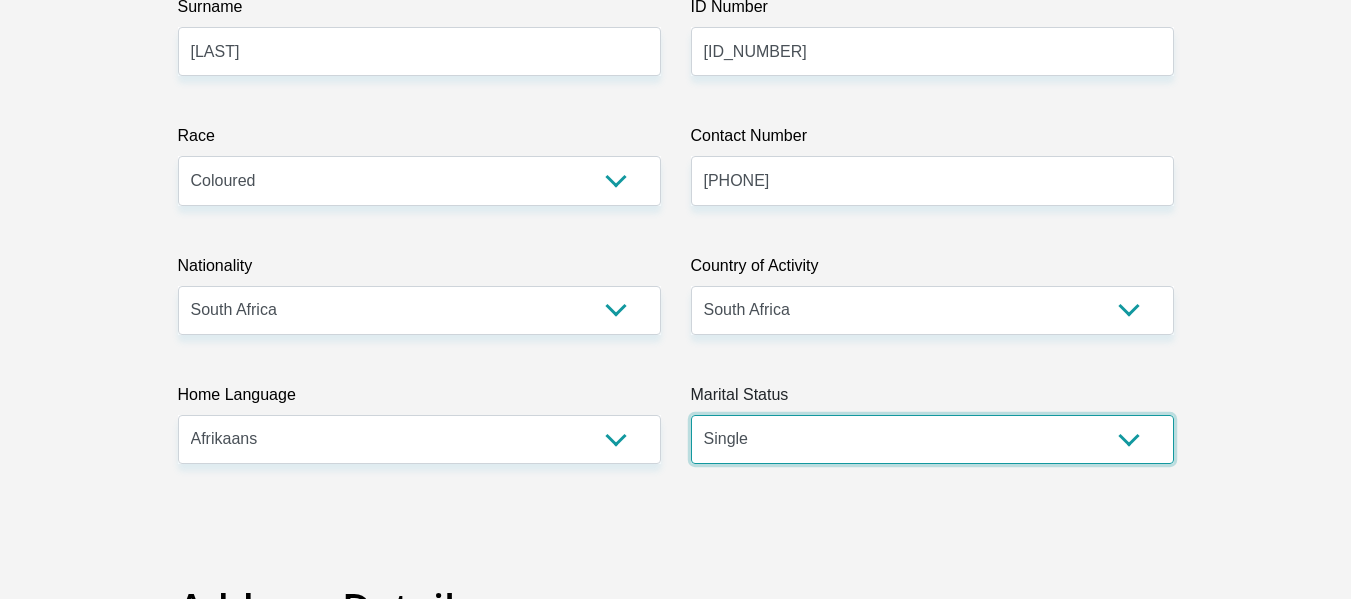 click on "Married ANC
Single
Divorced
Widowed
Married COP or Customary Law" at bounding box center [932, 439] 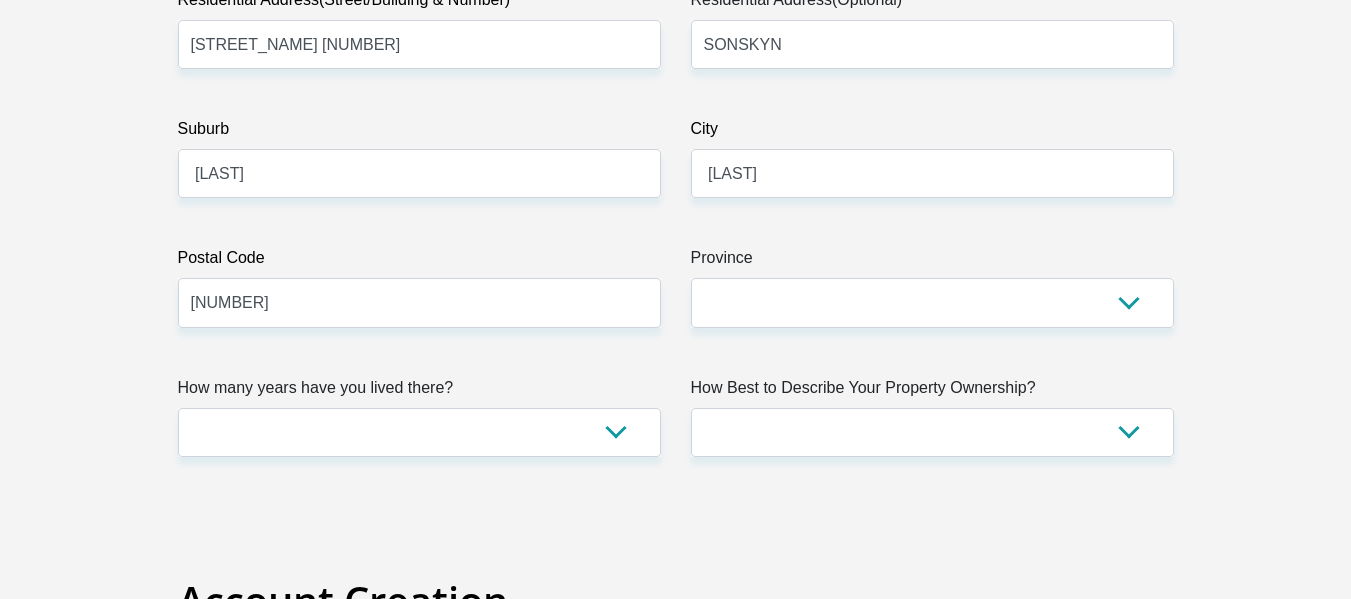 scroll, scrollTop: 1153, scrollLeft: 0, axis: vertical 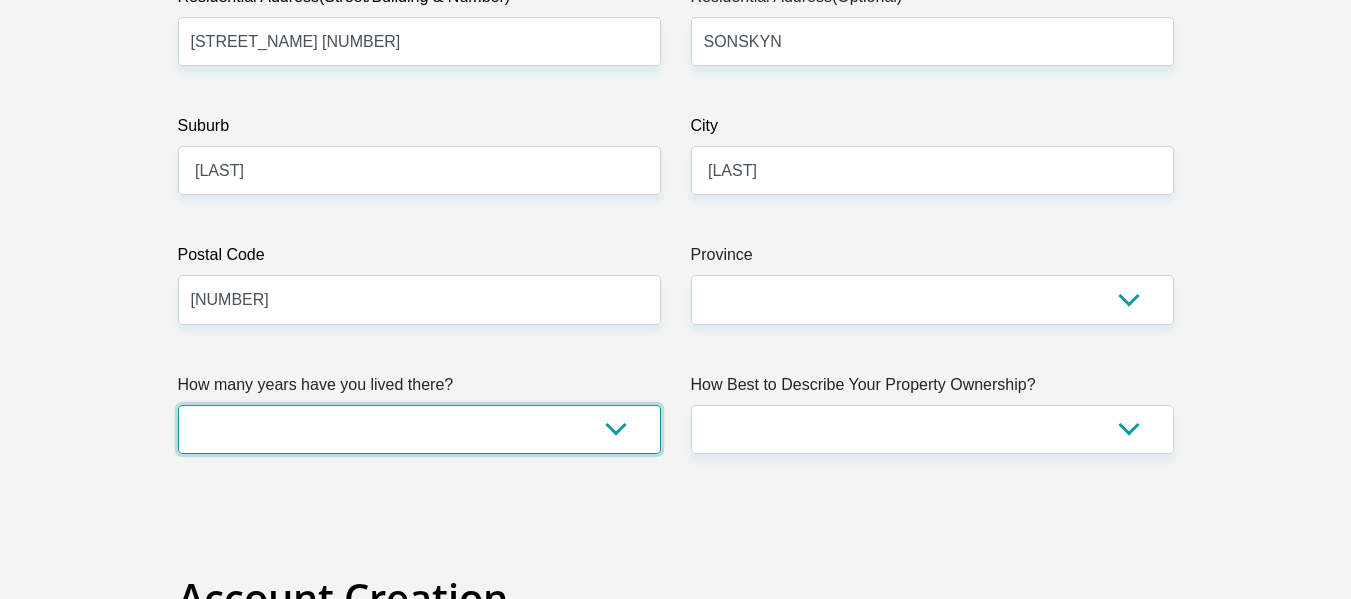 click on "less than 1 year
1-3 years
3-5 years
5+ years" at bounding box center [419, 429] 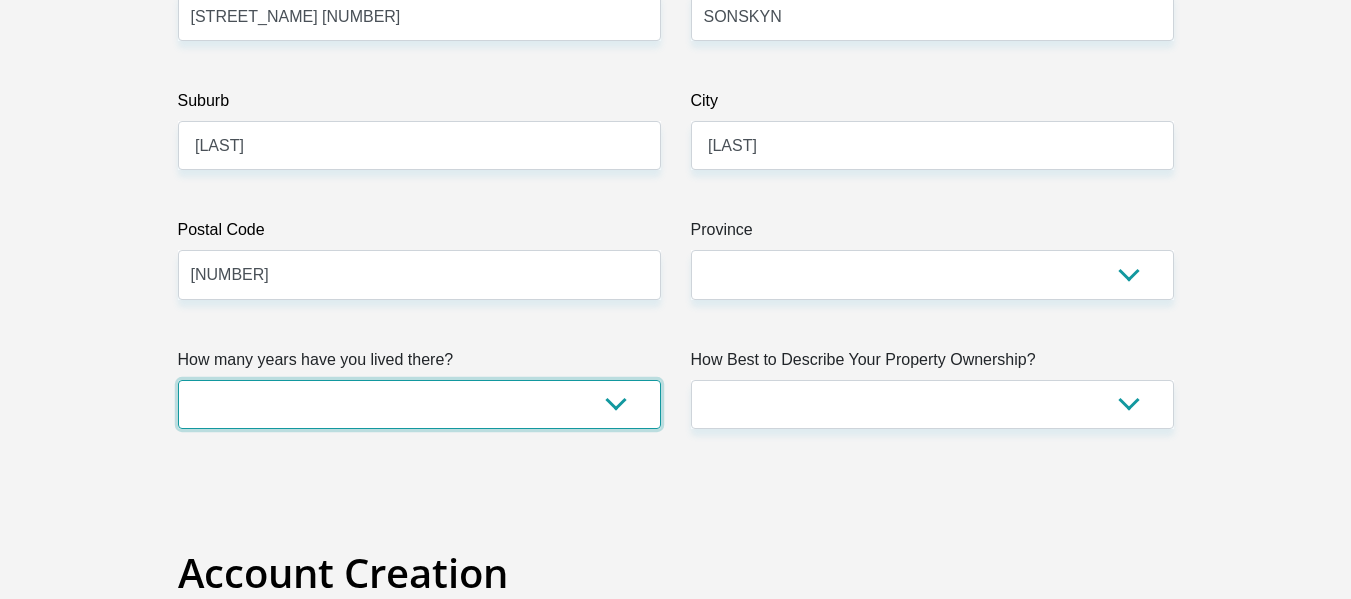 scroll, scrollTop: 1246, scrollLeft: 0, axis: vertical 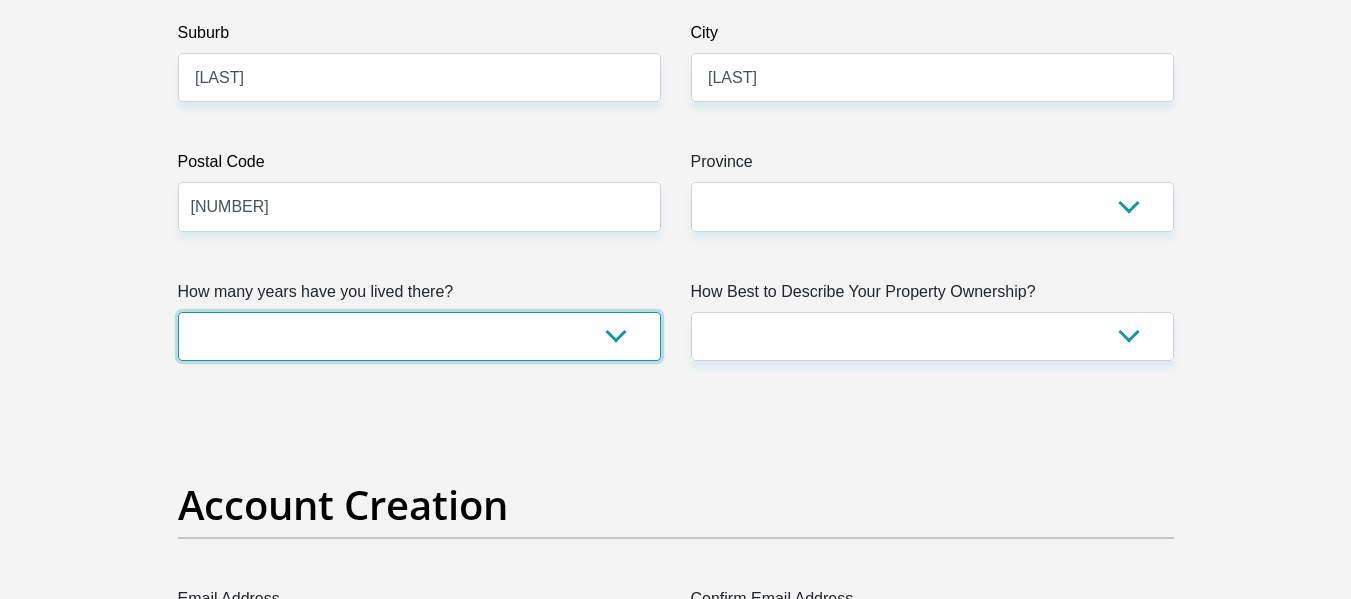click on "less than 1 year
1-3 years
3-5 years
5+ years" at bounding box center [419, 336] 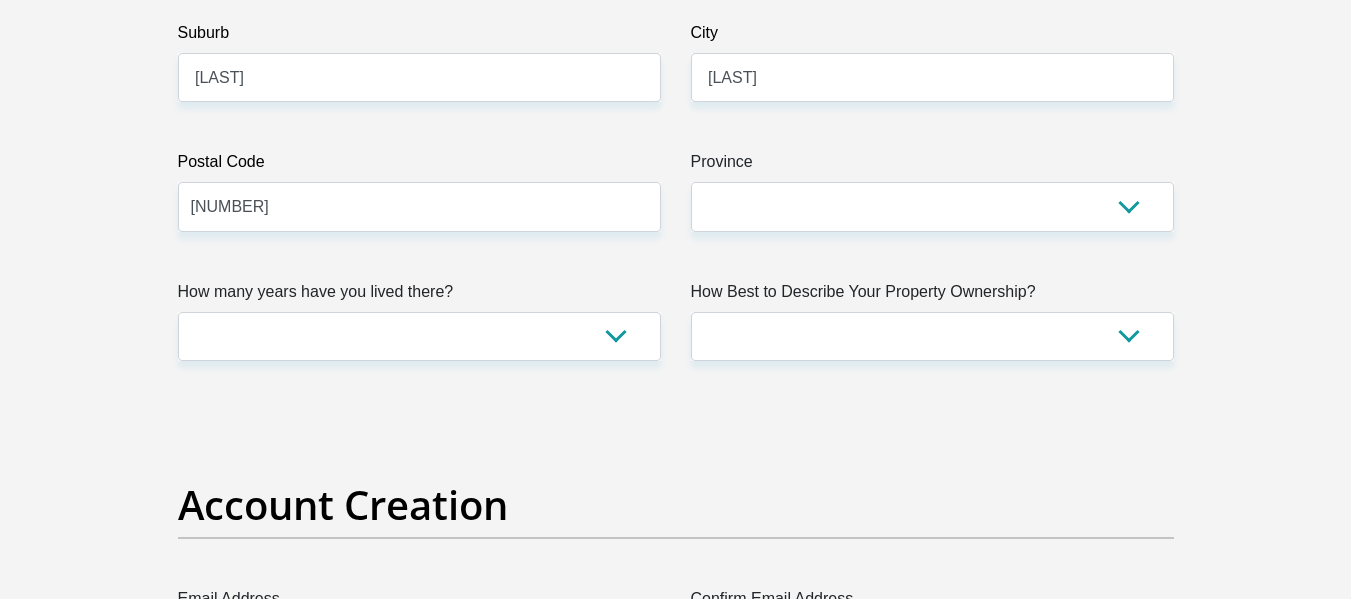 click on "Account Creation" at bounding box center (676, 505) 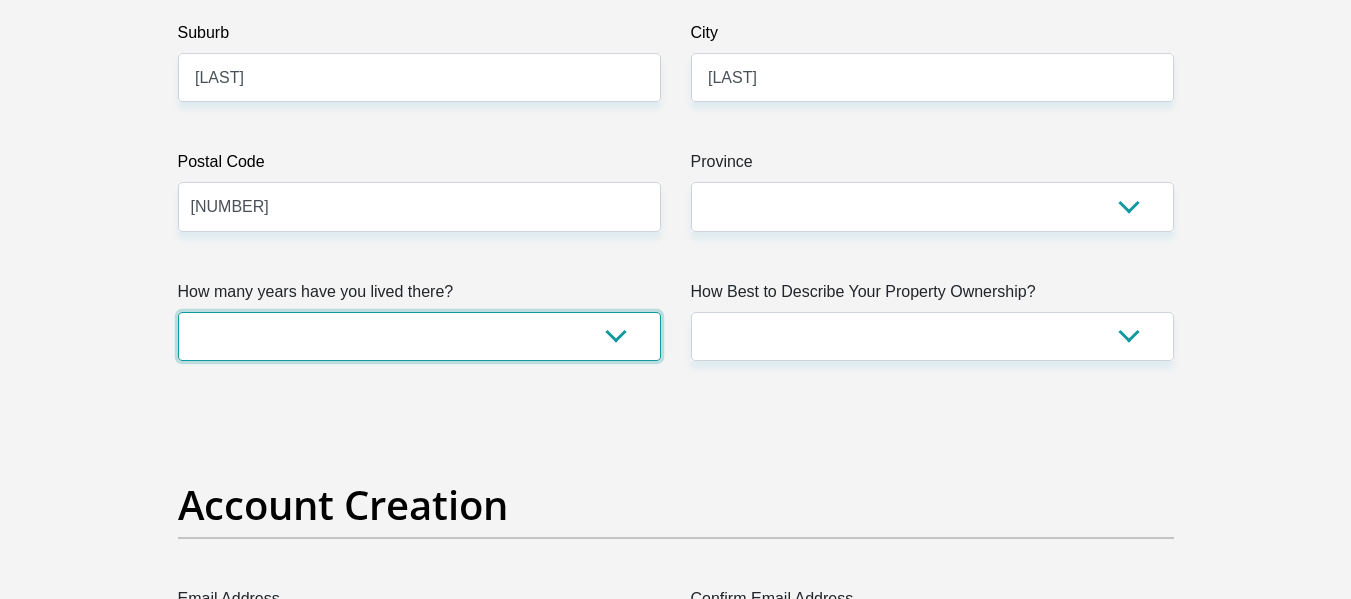 click on "less than 1 year
1-3 years
3-5 years
5+ years" at bounding box center (419, 336) 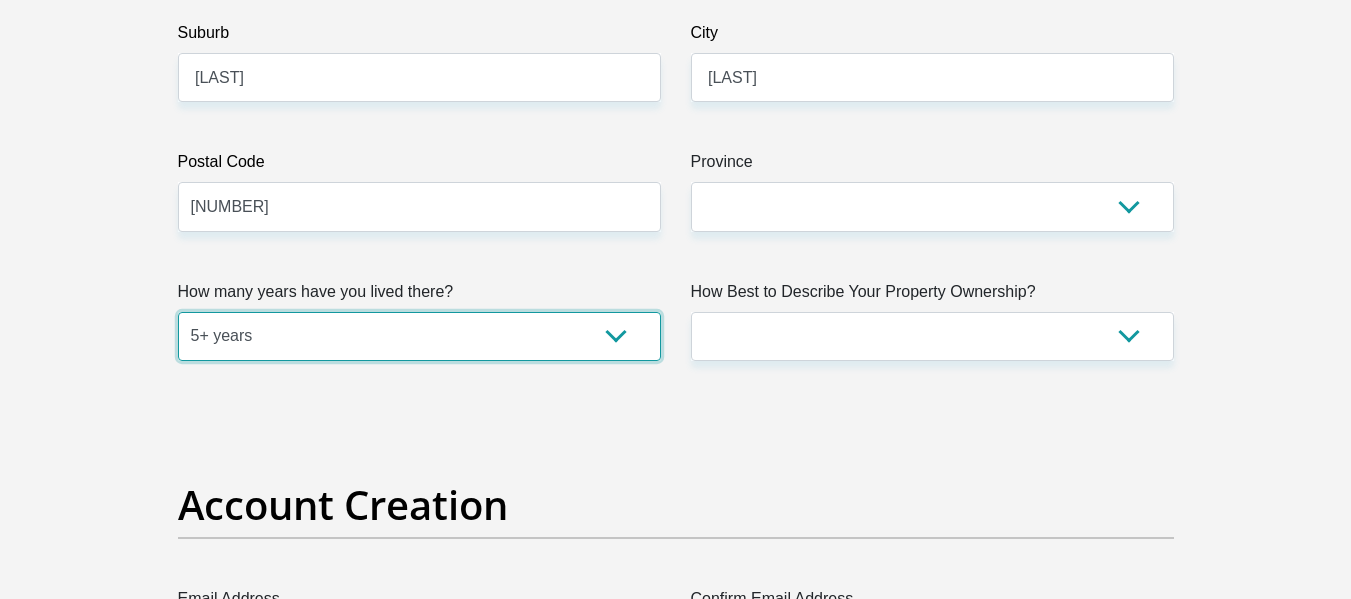 click on "less than 1 year
1-3 years
3-5 years
5+ years" at bounding box center [419, 336] 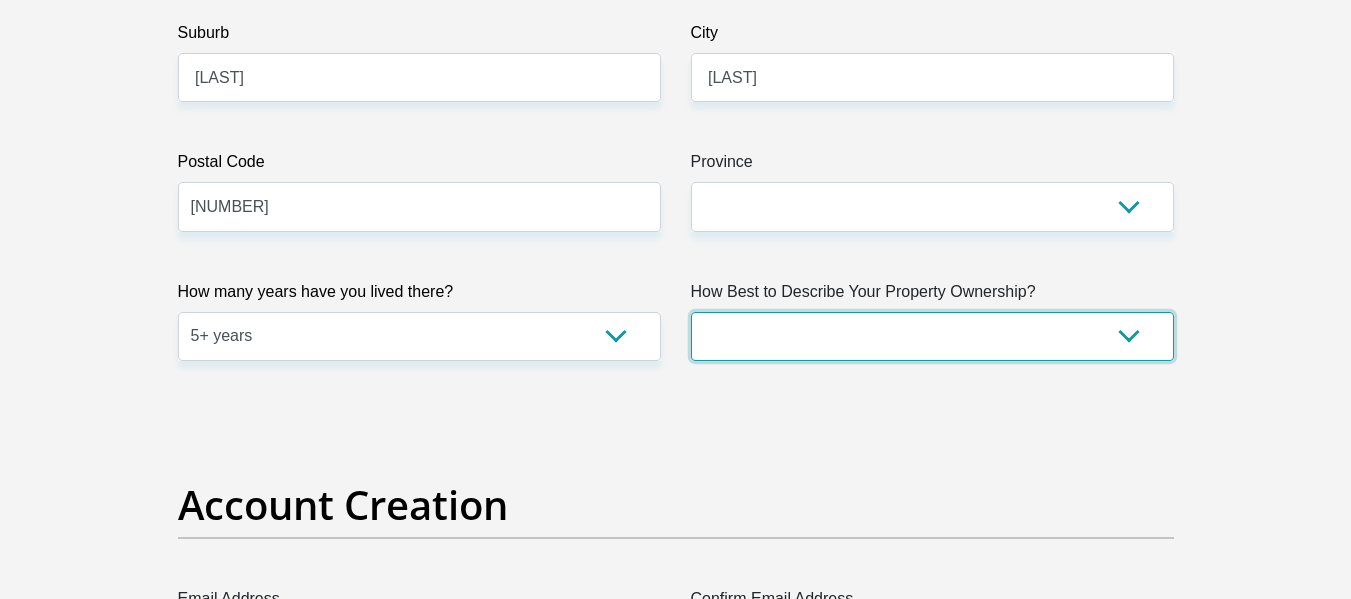 click on "Owned
Rented
Family Owned
Company Dwelling" at bounding box center (932, 336) 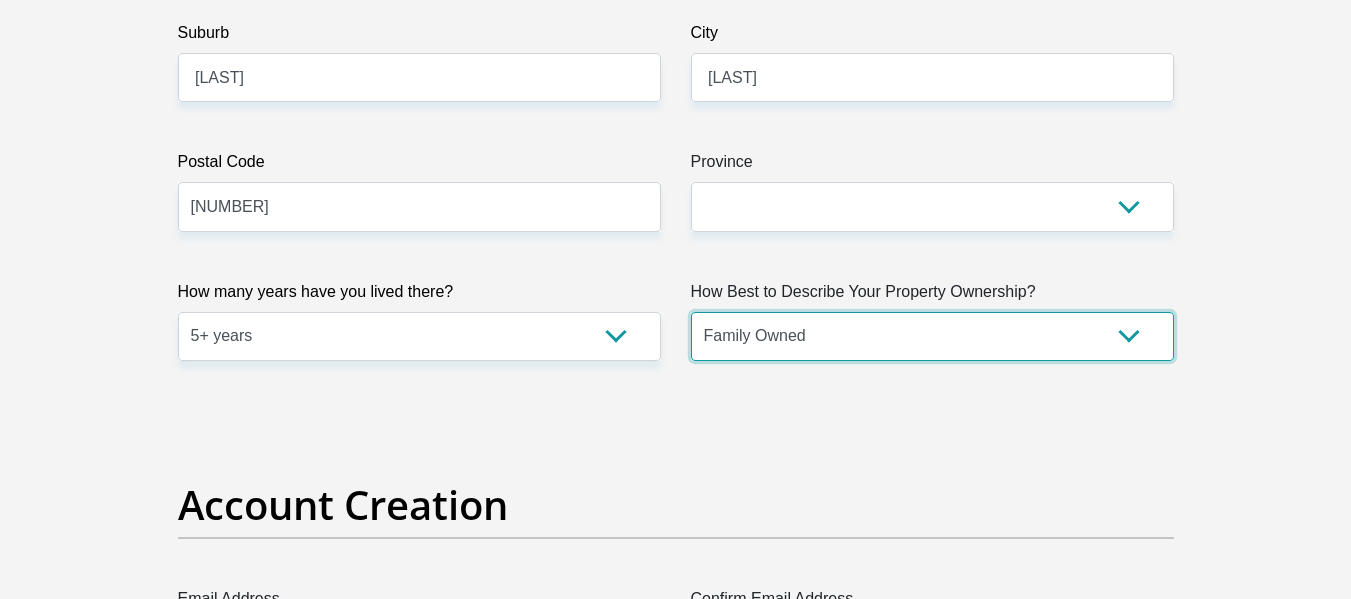 click on "Owned
Rented
Family Owned
Company Dwelling" at bounding box center (932, 336) 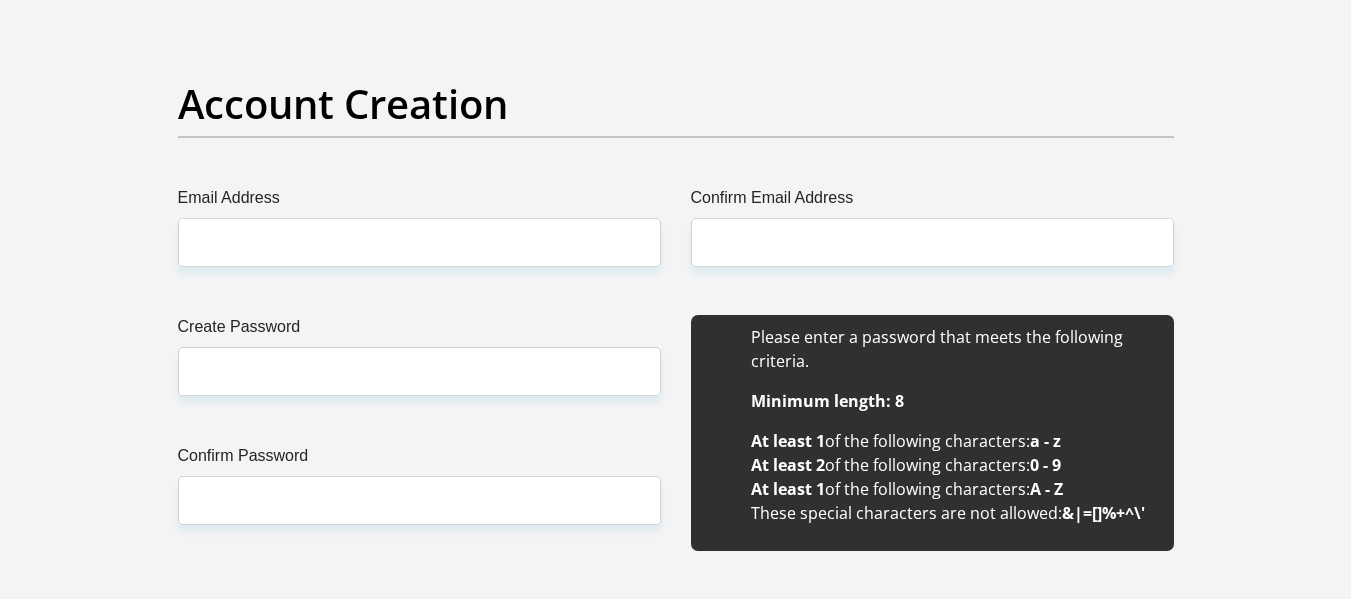scroll, scrollTop: 1688, scrollLeft: 0, axis: vertical 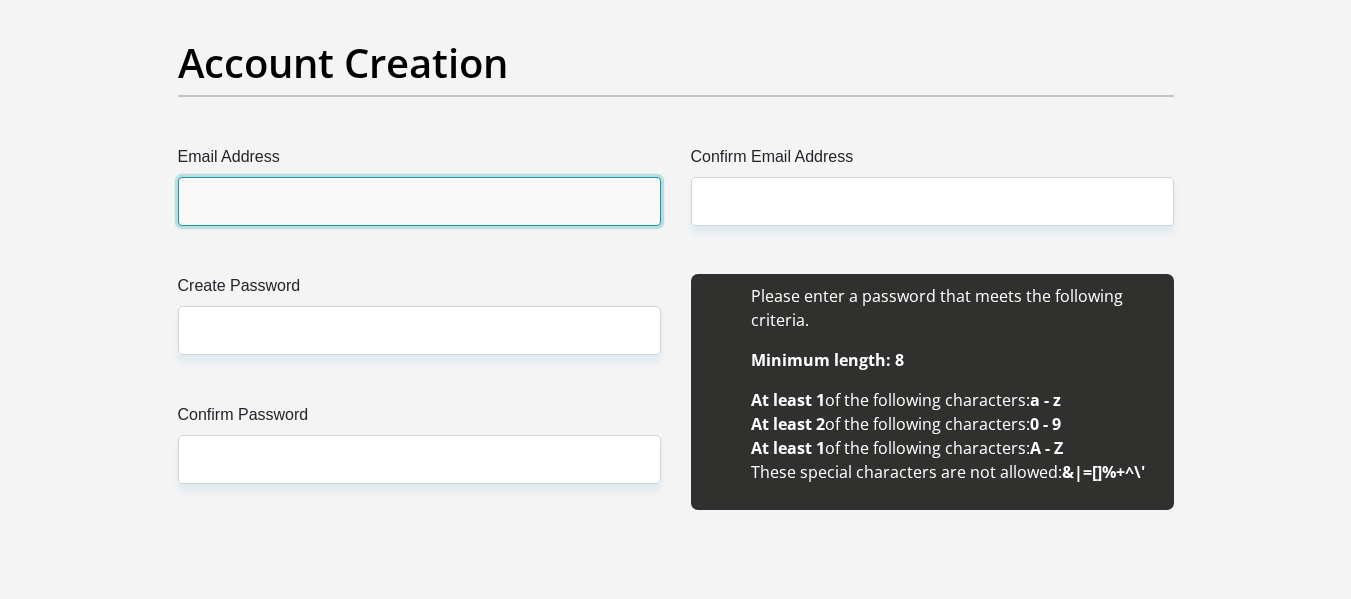 click on "Email Address" at bounding box center (419, 201) 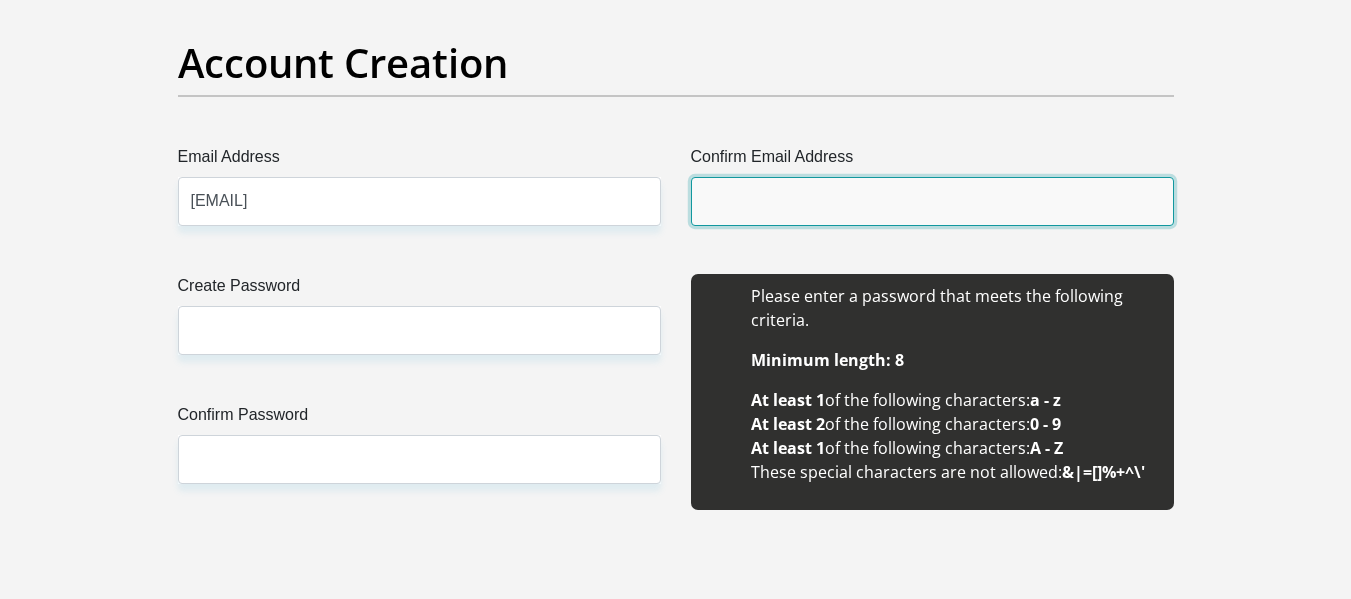 type on "claytondiedericks21@gmail.com" 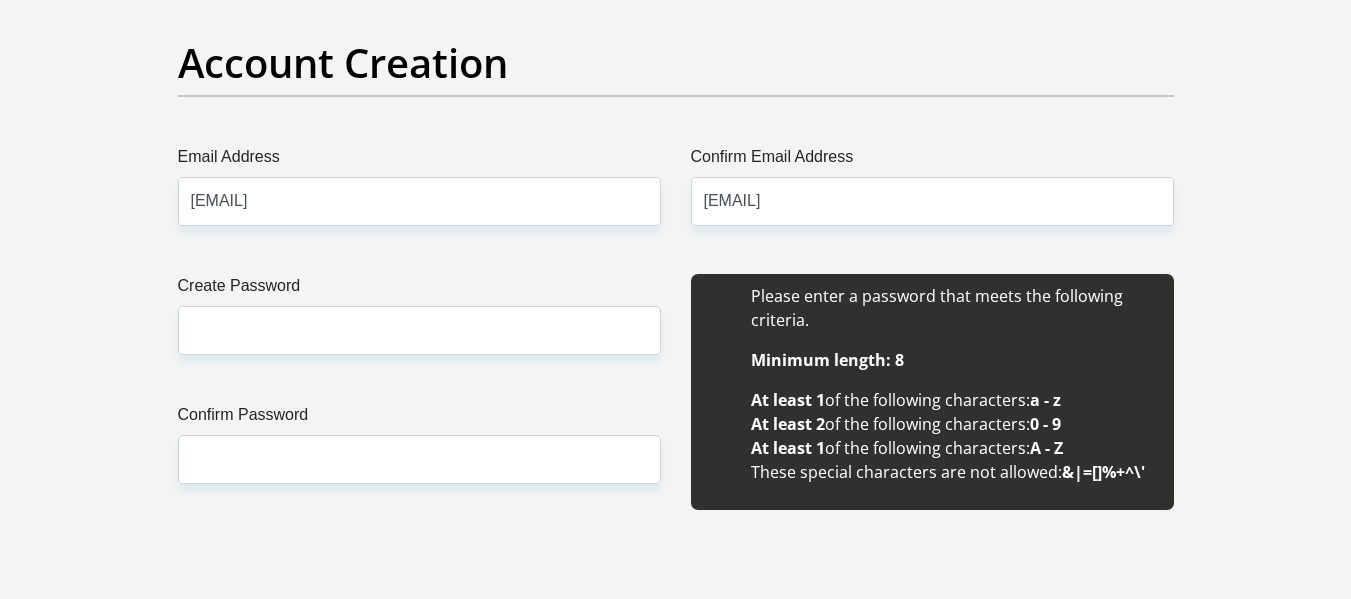 type 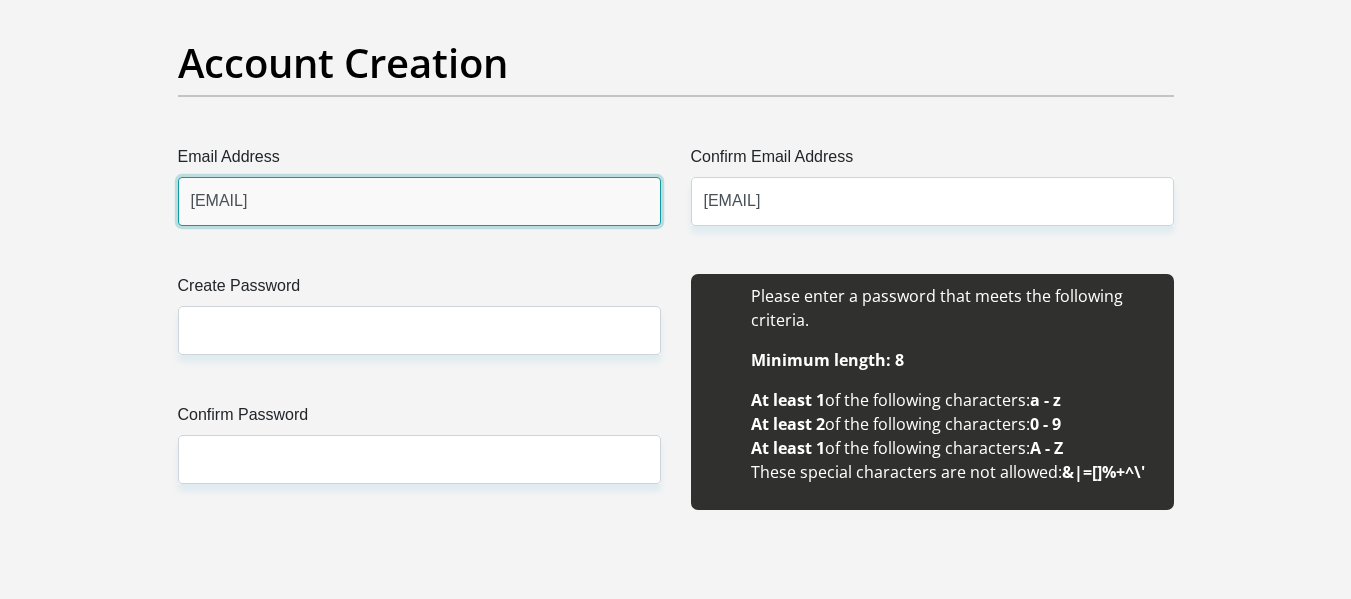 type 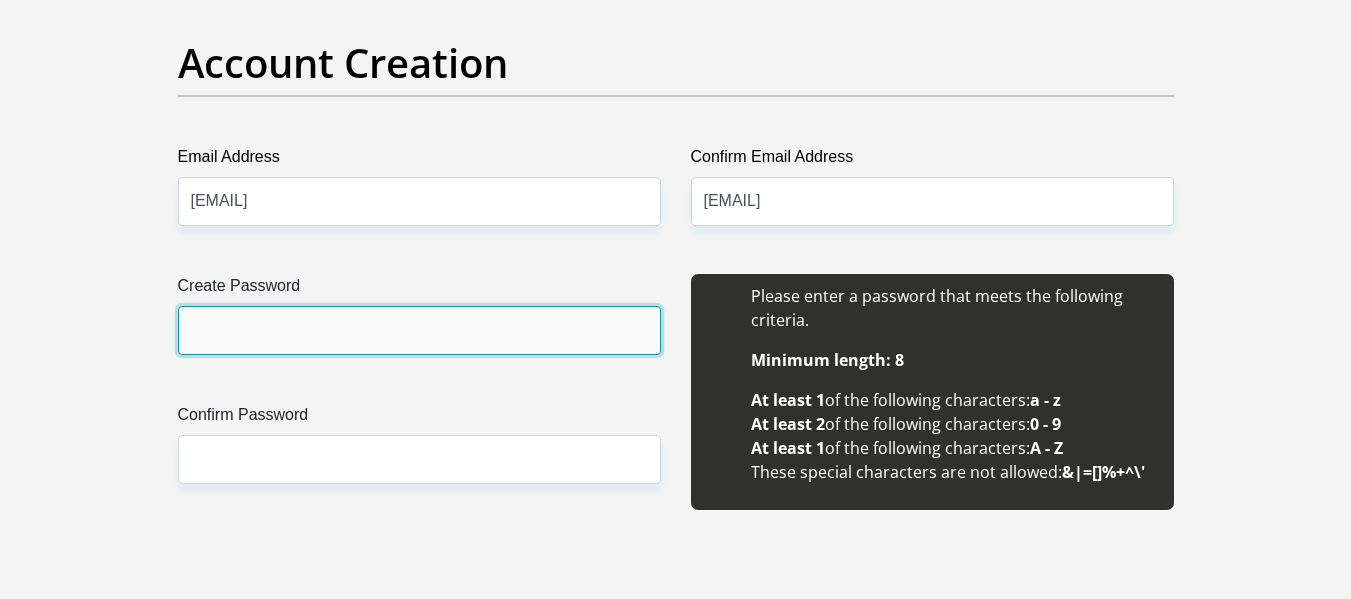 click on "Create Password" at bounding box center [419, 330] 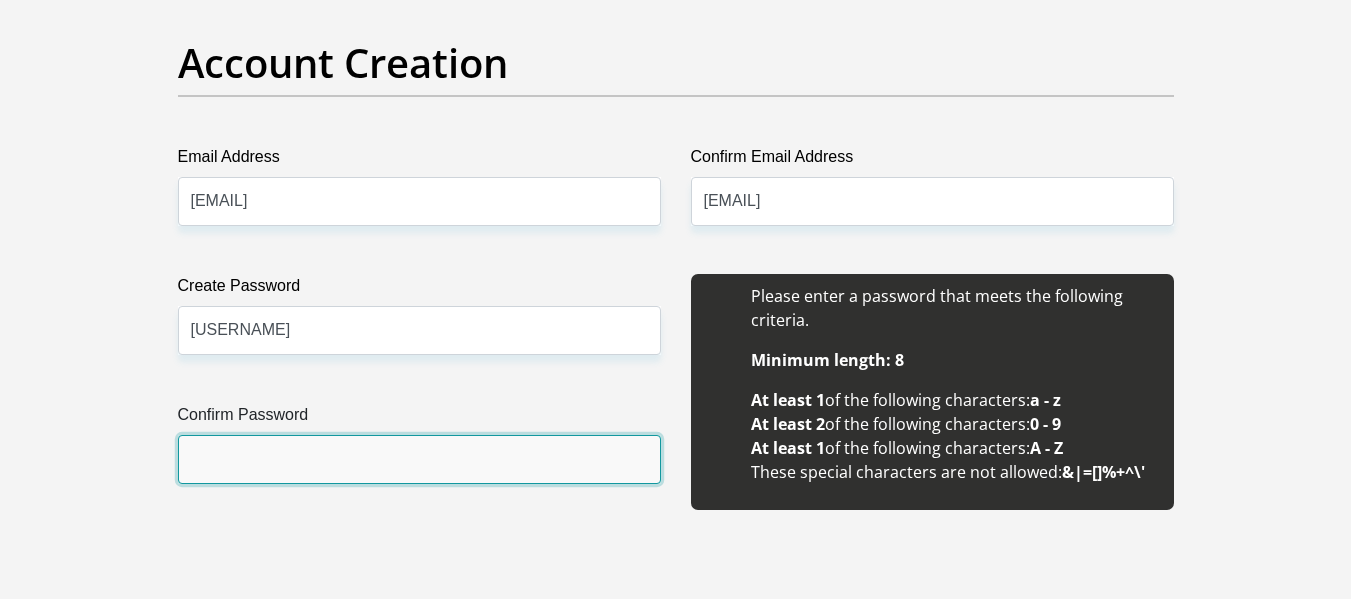 click on "Confirm Password" at bounding box center [419, 459] 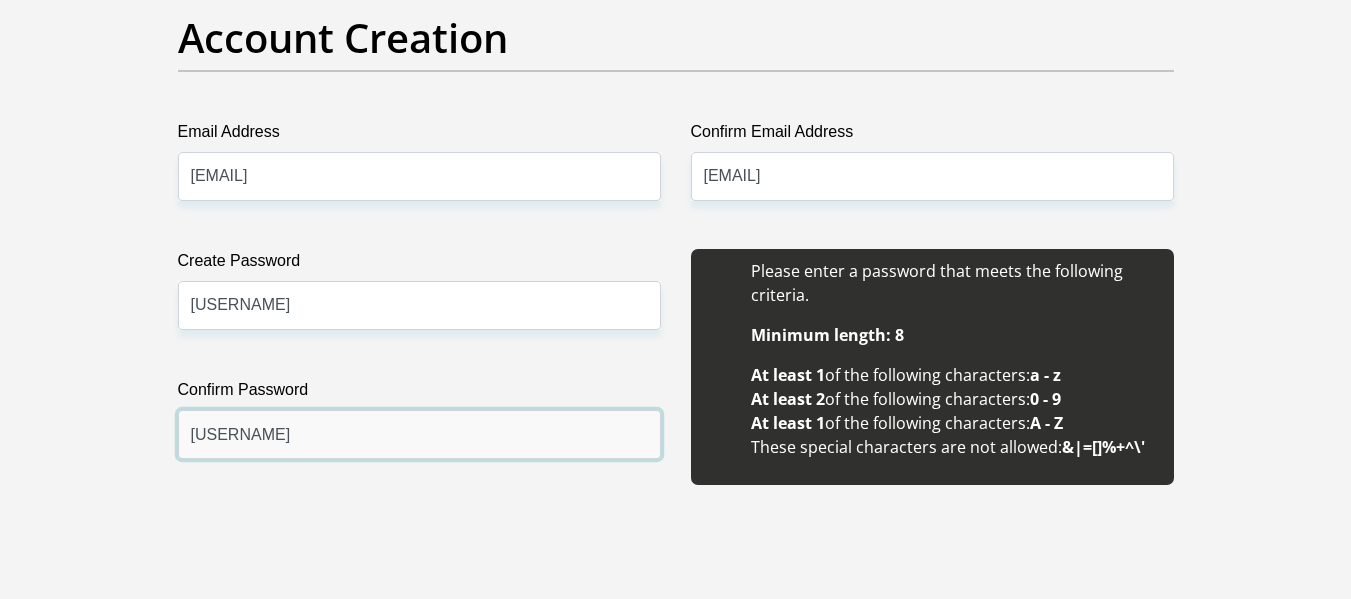 scroll, scrollTop: 2068, scrollLeft: 0, axis: vertical 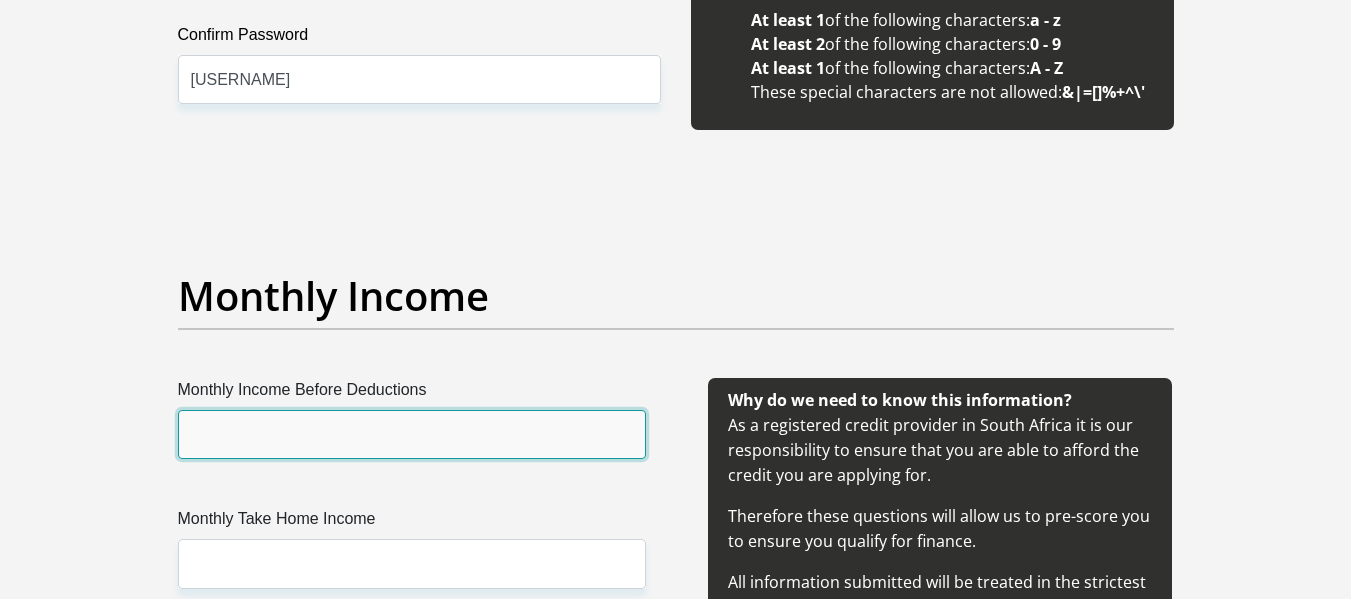 click on "Monthly Income Before Deductions" at bounding box center (412, 434) 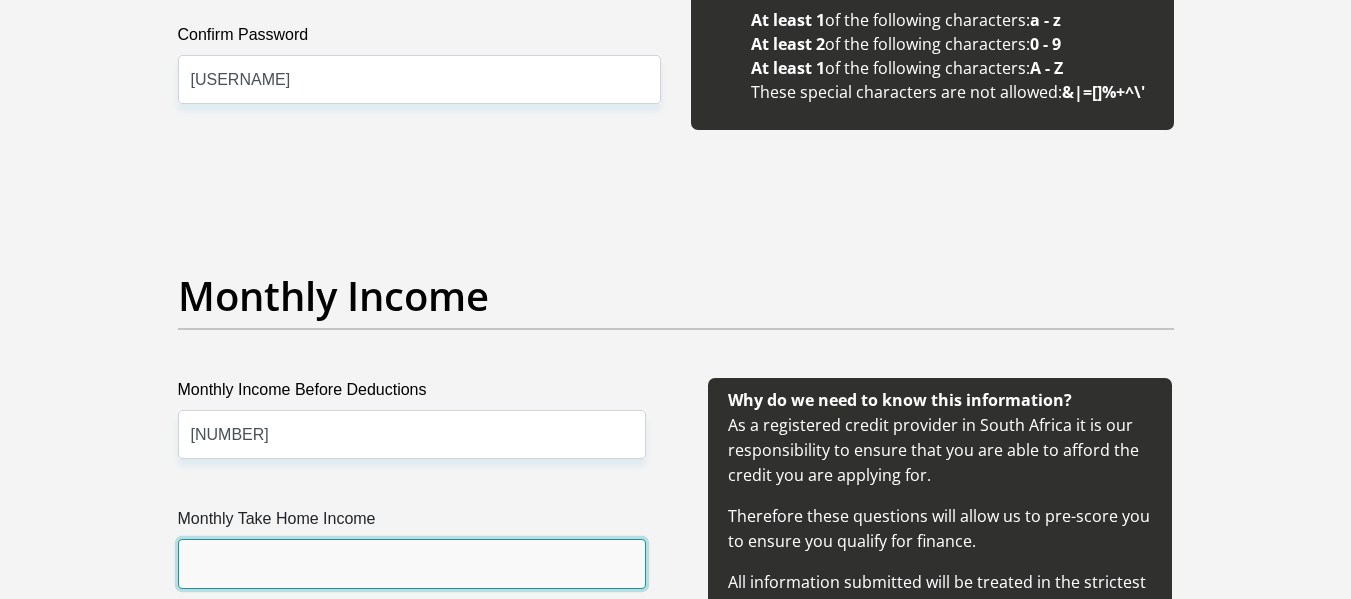 click on "Monthly Take Home Income" at bounding box center (412, 563) 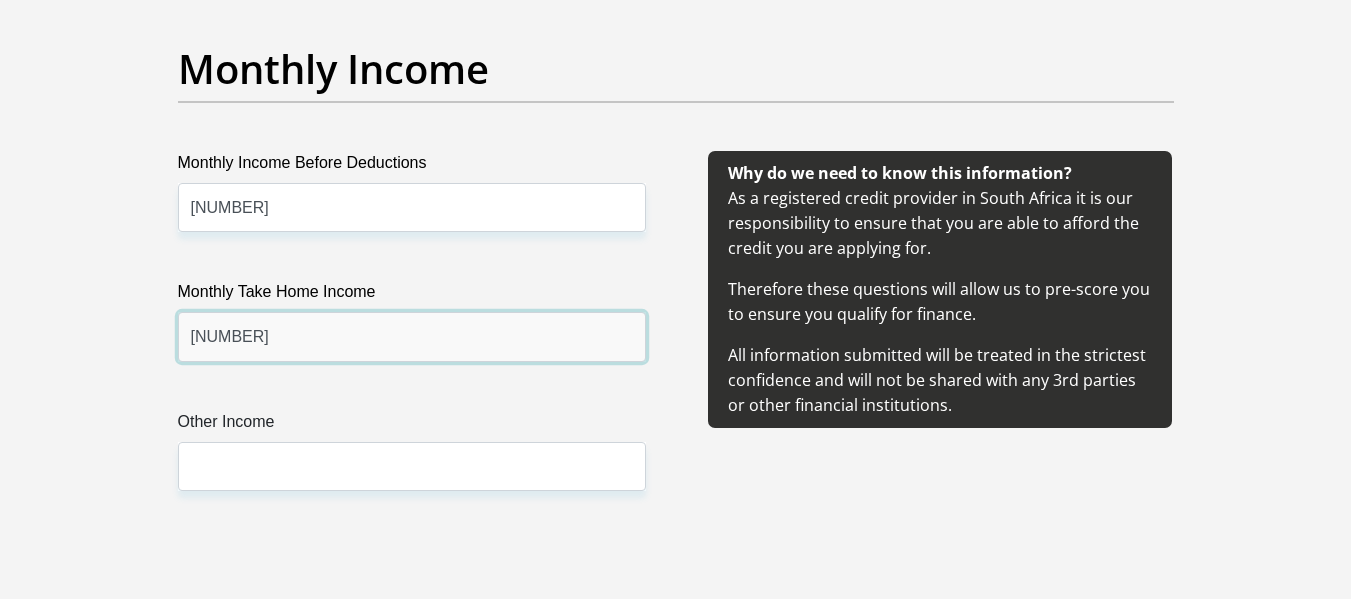 scroll, scrollTop: 2397, scrollLeft: 0, axis: vertical 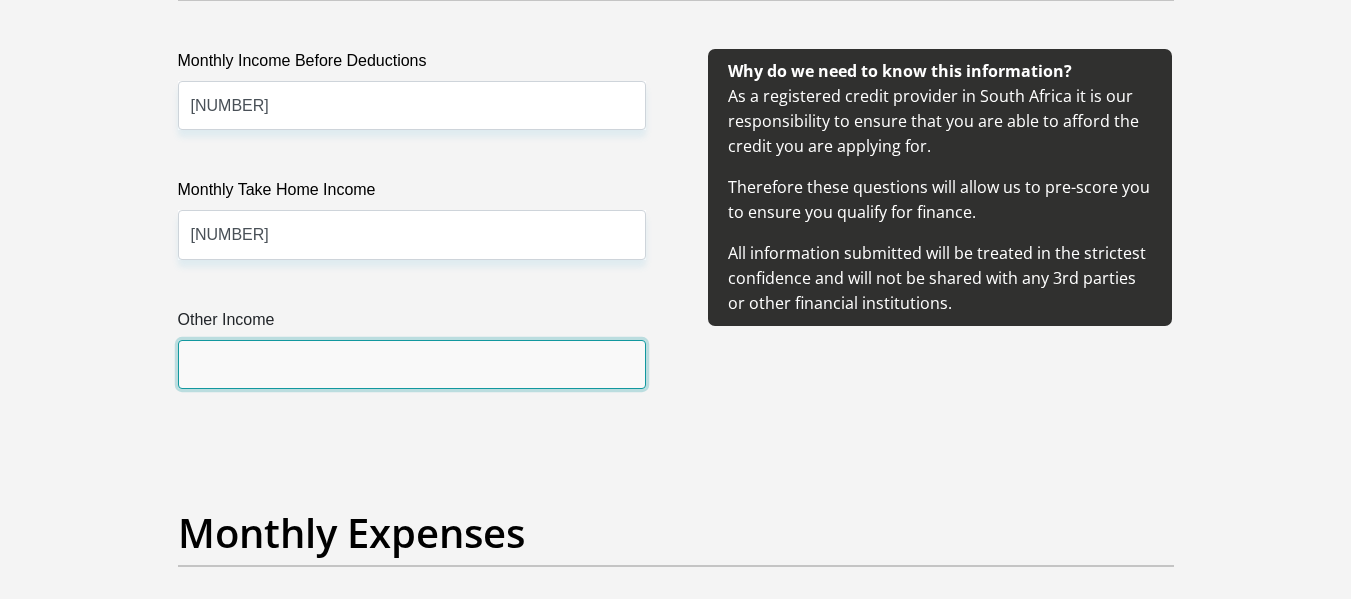 click on "Other Income" at bounding box center (412, 364) 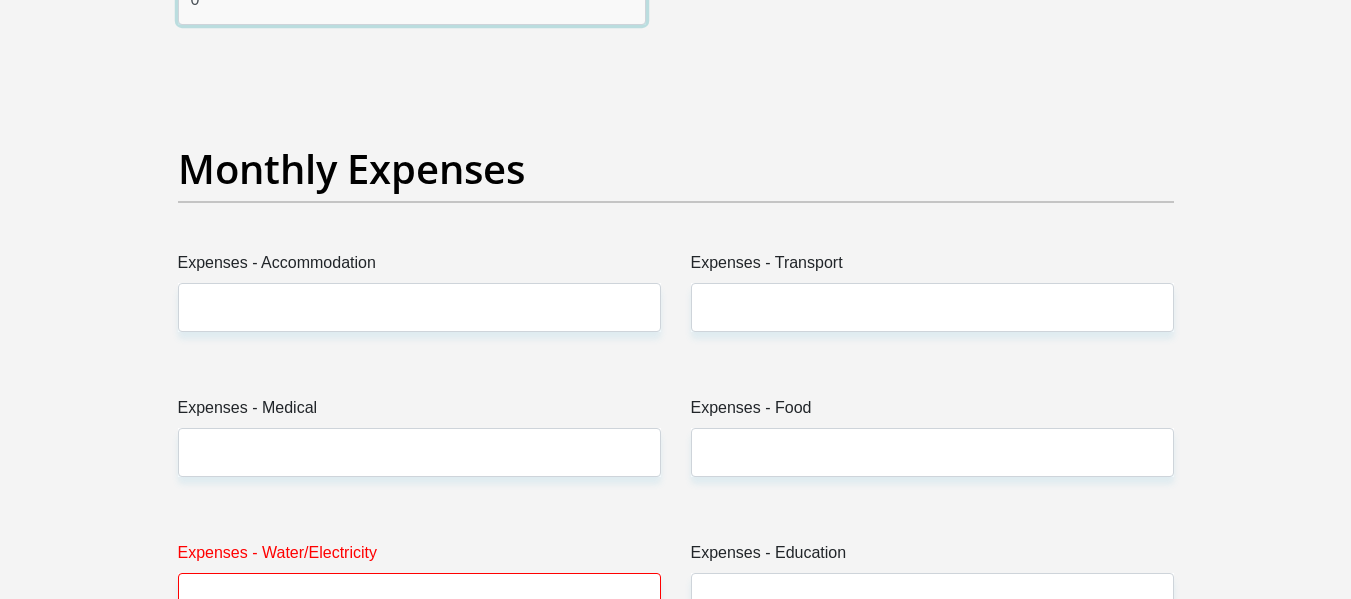scroll, scrollTop: 2762, scrollLeft: 0, axis: vertical 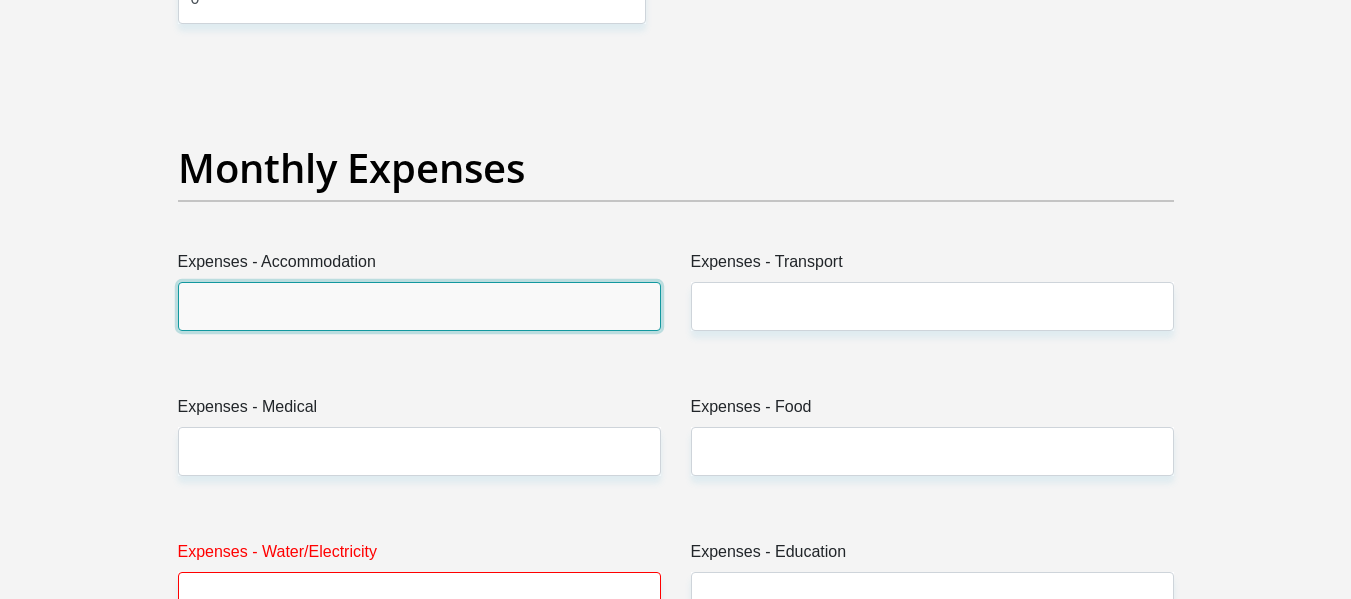 click on "Expenses - Accommodation" at bounding box center (419, 306) 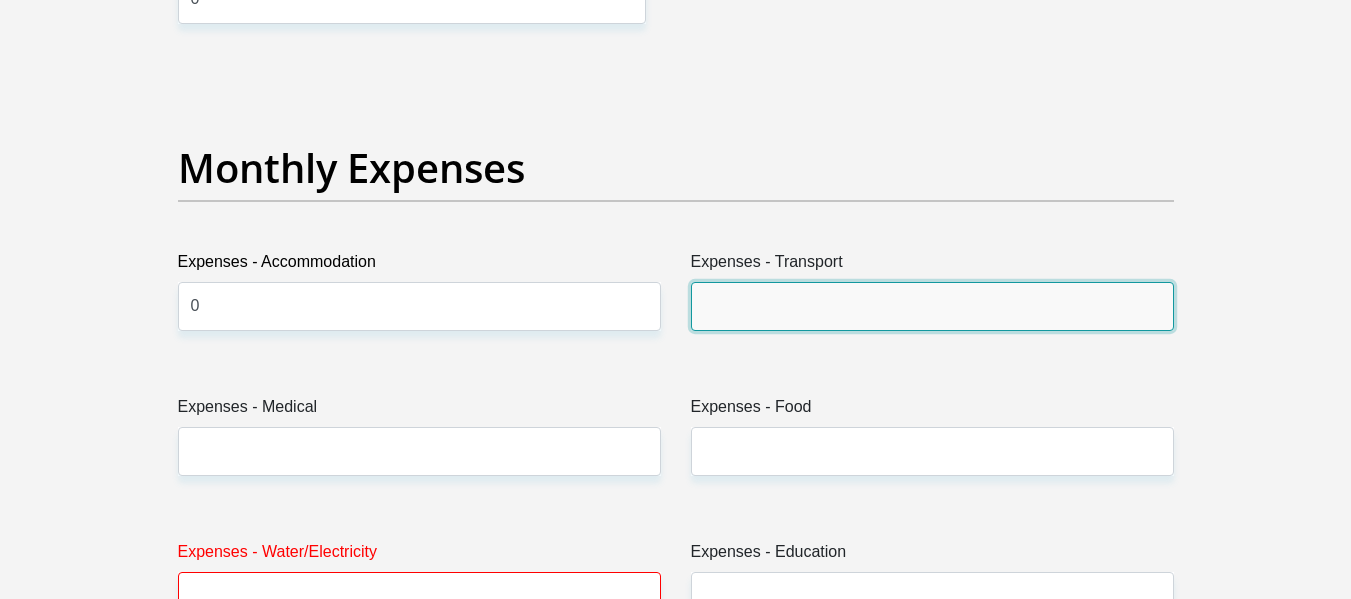 click on "Expenses - Transport" at bounding box center [932, 306] 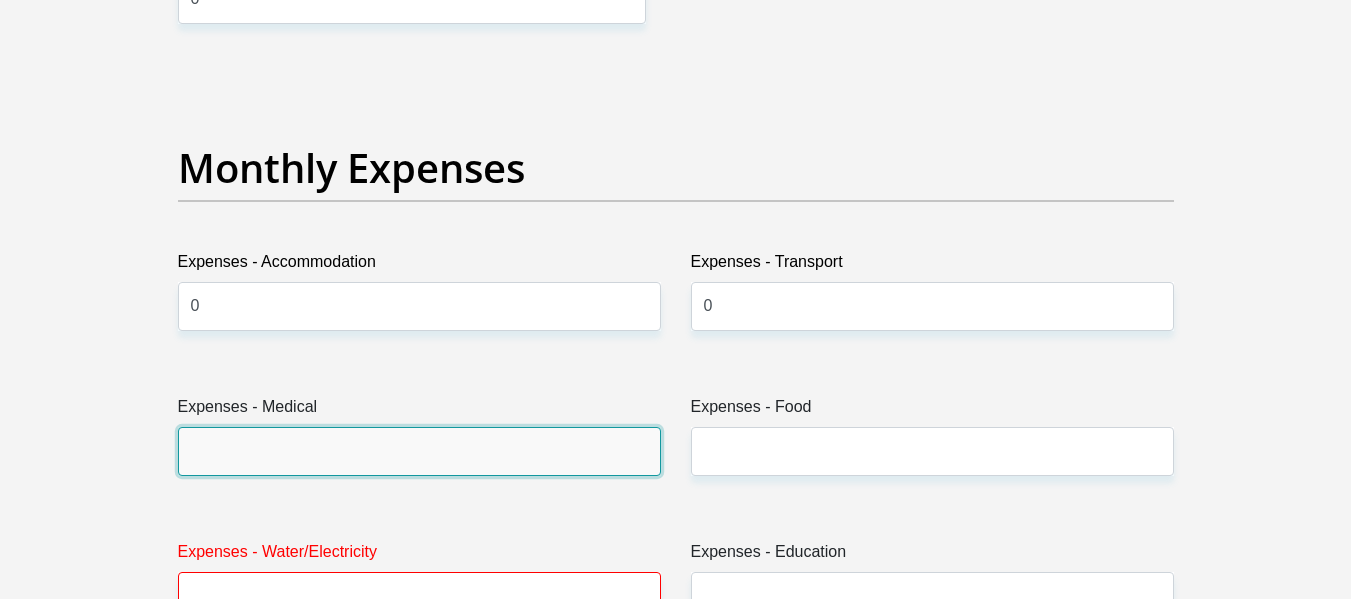click on "Expenses - Medical" at bounding box center [419, 451] 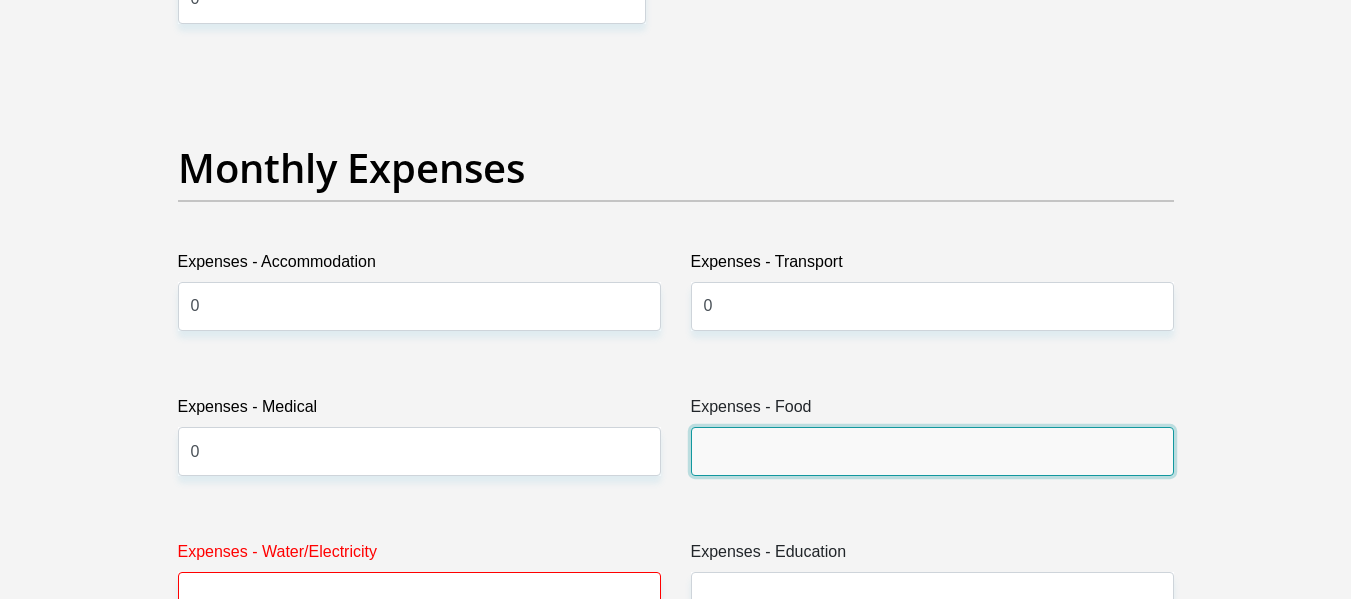 click on "Expenses - Food" at bounding box center [932, 451] 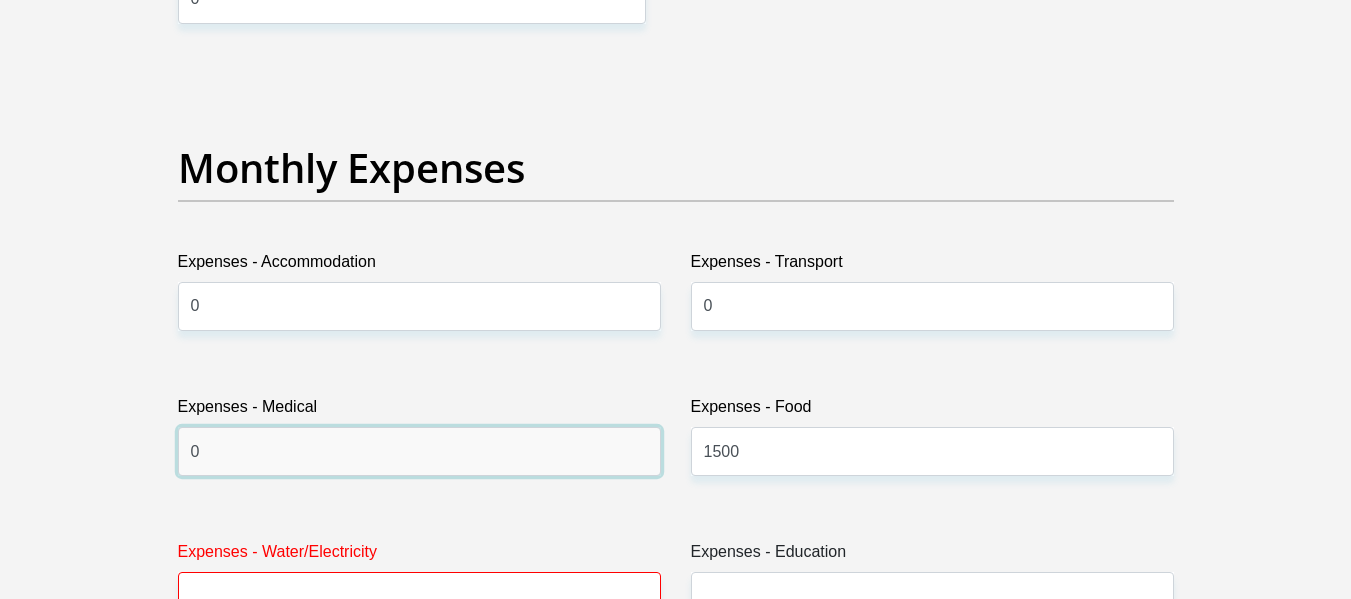 drag, startPoint x: 313, startPoint y: 457, endPoint x: 201, endPoint y: 448, distance: 112.36102 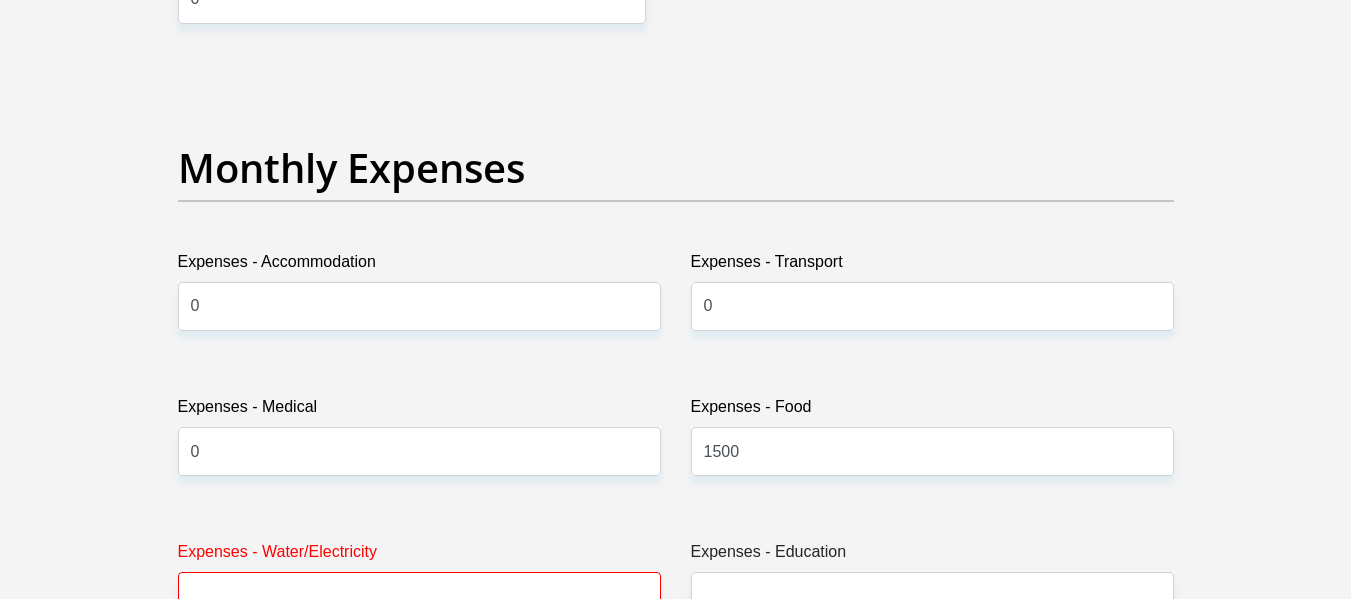 click on "Personal Details
Title
Mr
Ms
Mrs
Dr
Other
First Name
Clayton
Surname
Diedericks
ID Number
0205175191084
Please input valid ID number
Race
Black
Coloured
Indian
White
Other
Contact Number
0712831537
Please input valid contact number" at bounding box center (676, 823) 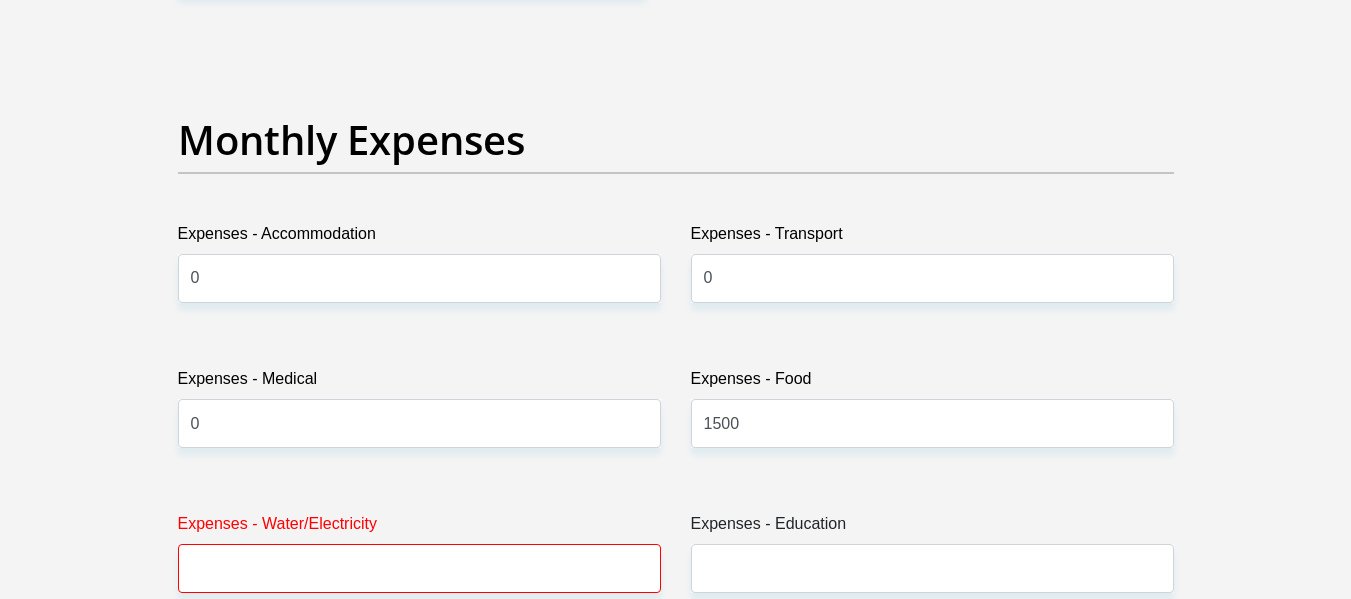 scroll, scrollTop: 2899, scrollLeft: 0, axis: vertical 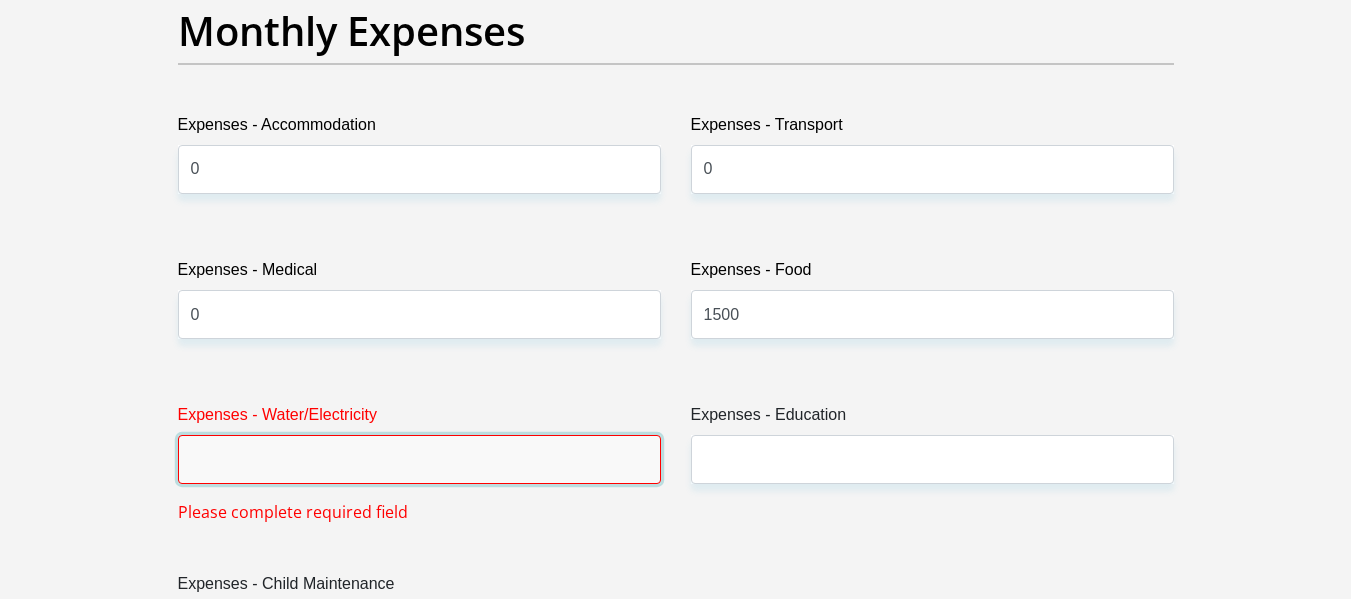 click on "Expenses - Water/Electricity" at bounding box center (419, 459) 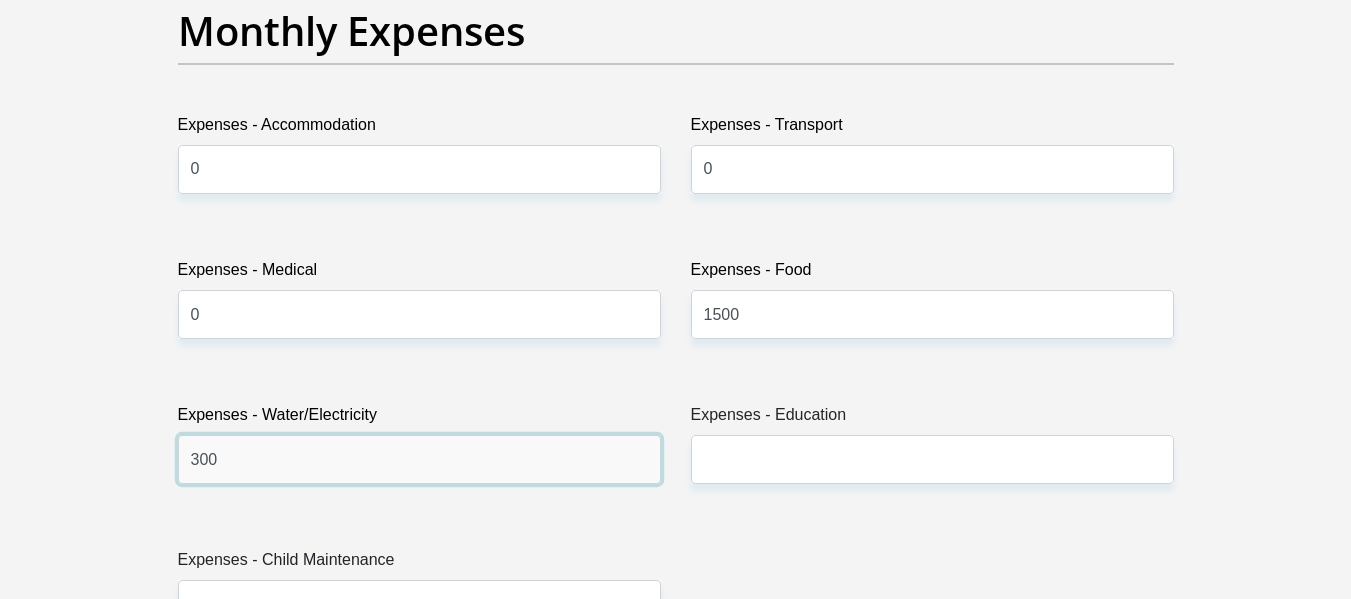type on "300" 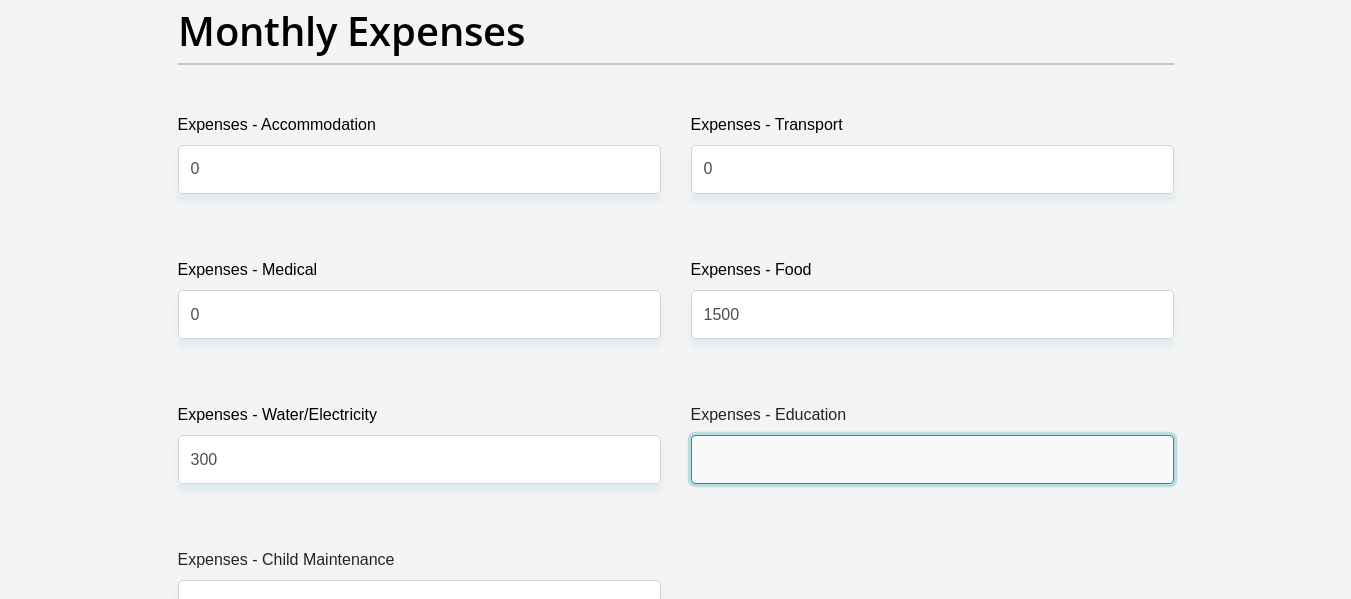 click on "Expenses - Education" at bounding box center (932, 459) 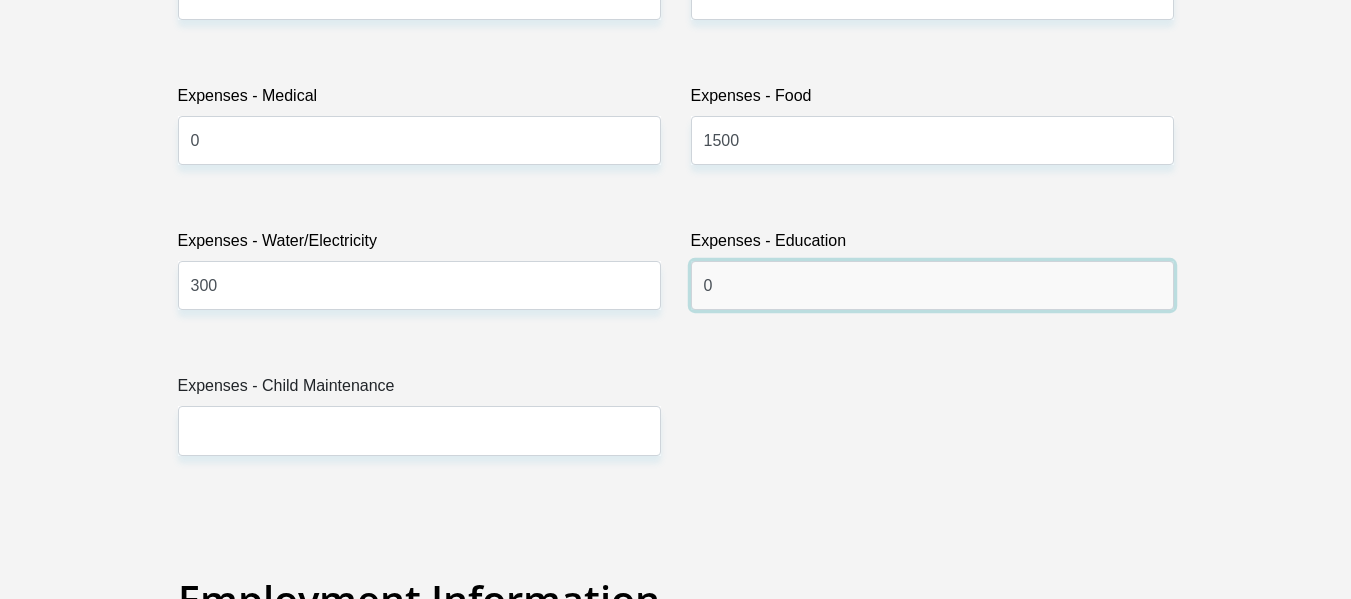 scroll, scrollTop: 3132, scrollLeft: 0, axis: vertical 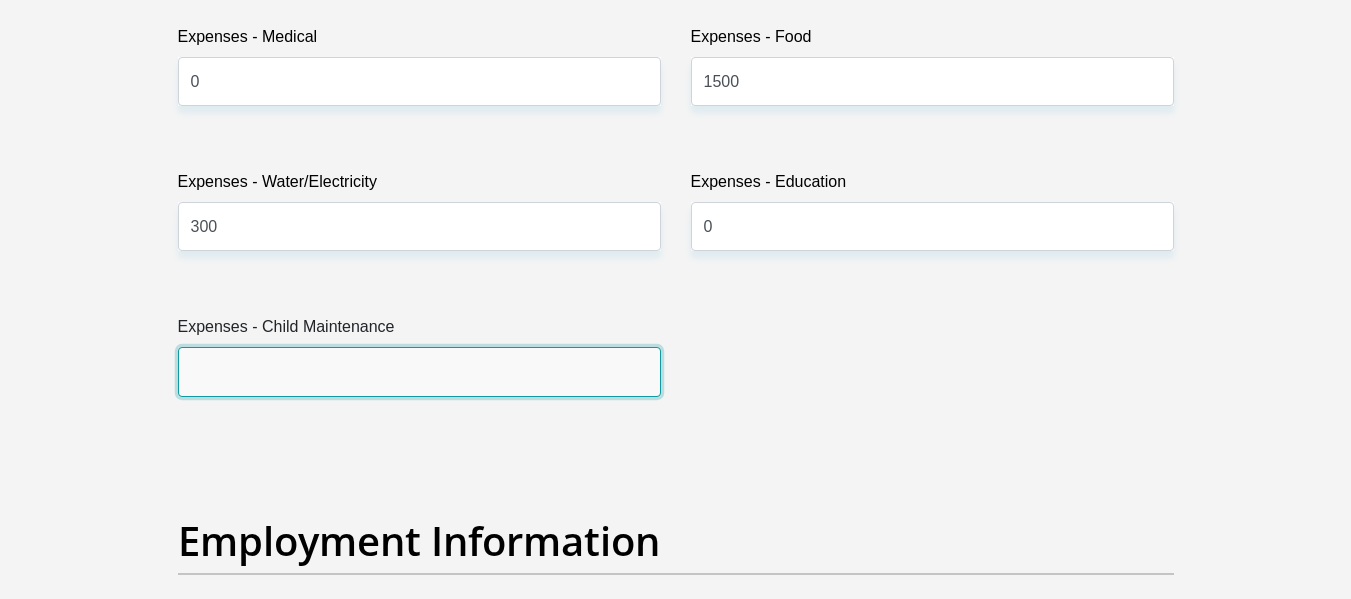 click on "Expenses - Child Maintenance" at bounding box center [419, 371] 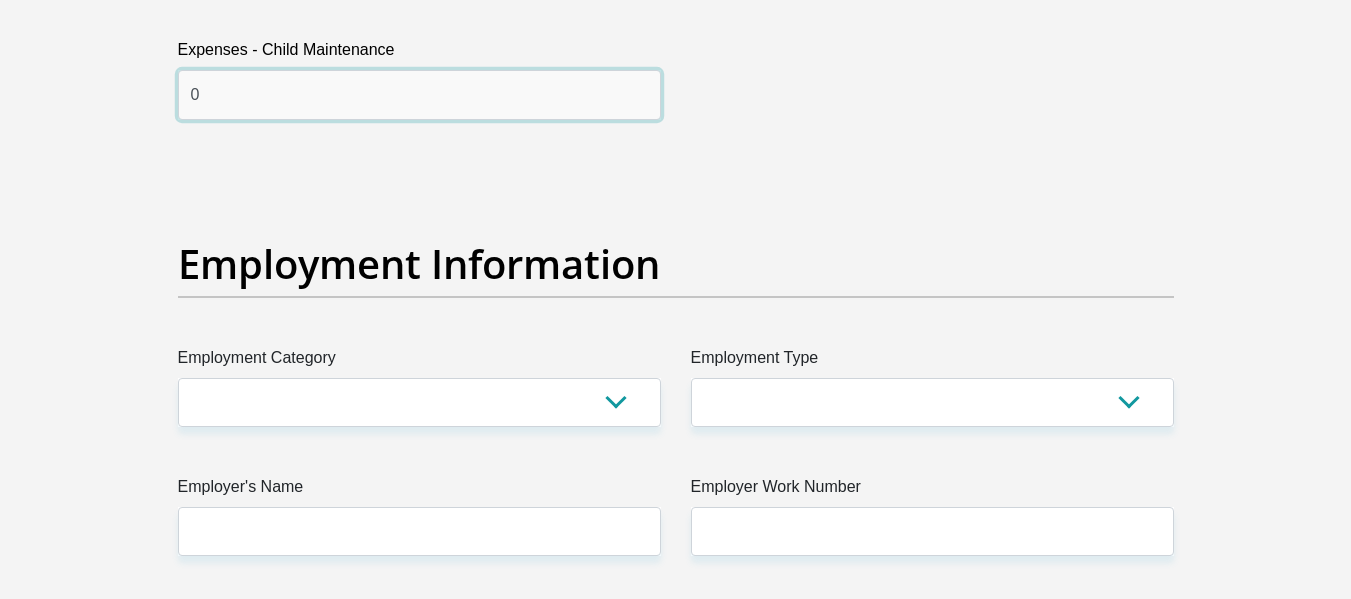 scroll, scrollTop: 3507, scrollLeft: 0, axis: vertical 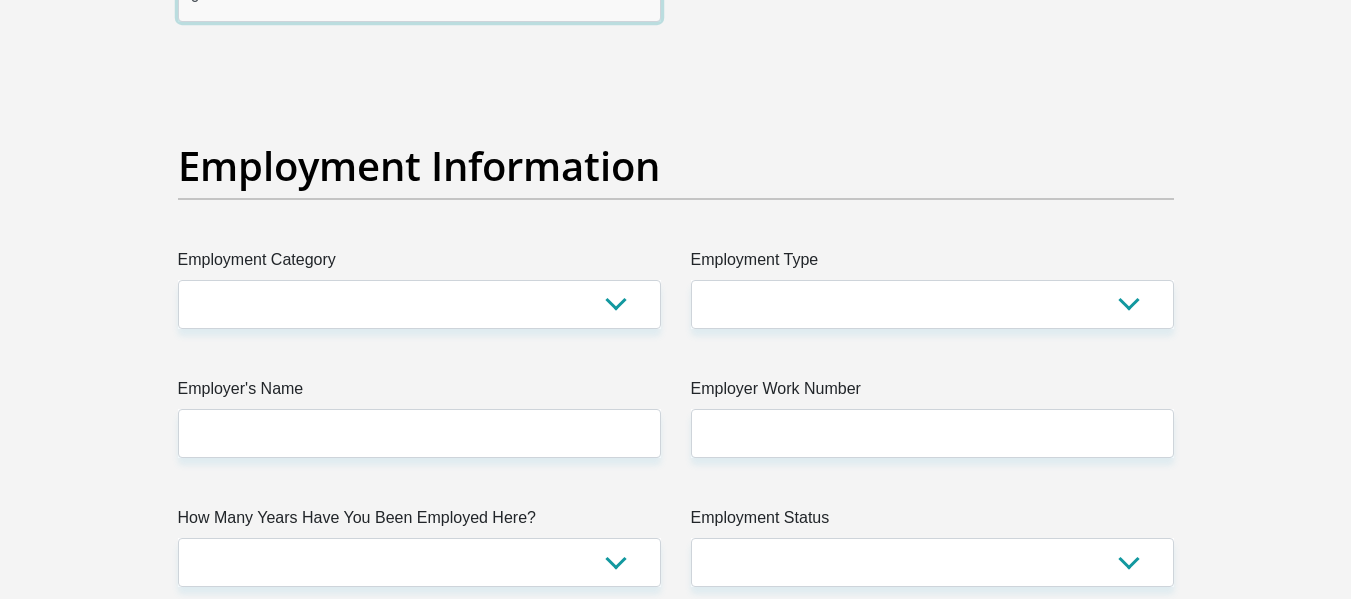 type on "0" 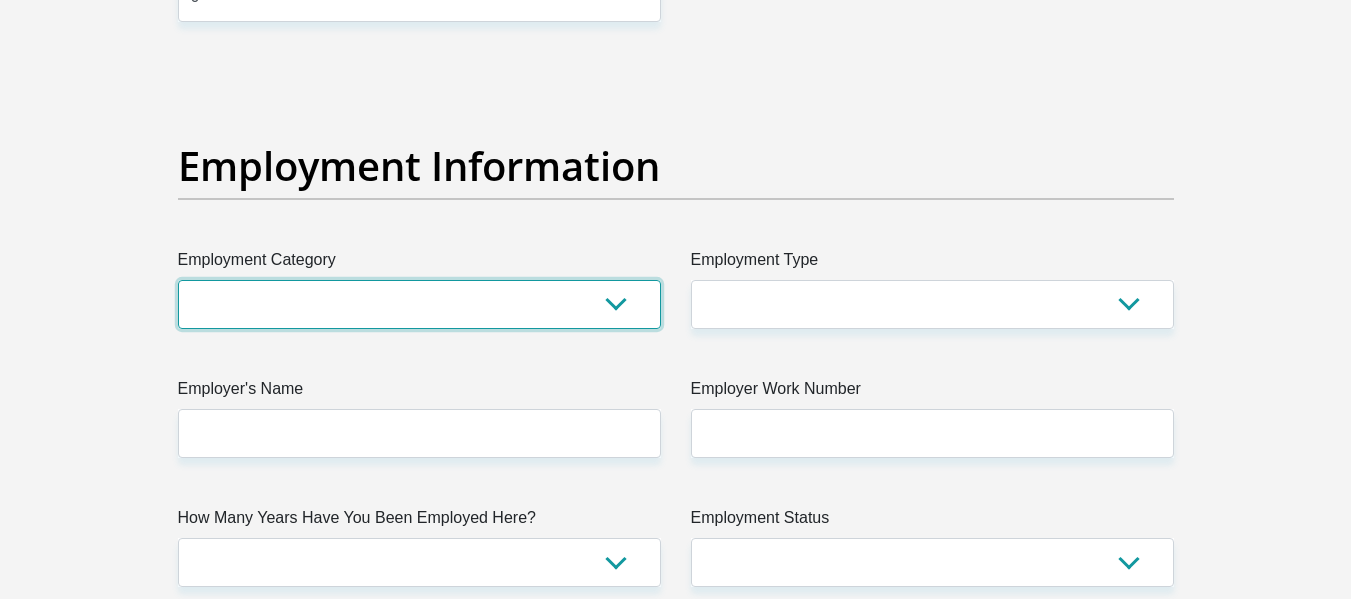 click on "AGRICULTURE
ALCOHOL & TOBACCO
CONSTRUCTION MATERIALS
METALLURGY
EQUIPMENT FOR RENEWABLE ENERGY
SPECIALIZED CONTRACTORS
CAR
GAMING (INCL. INTERNET
OTHER WHOLESALE
UNLICENSED PHARMACEUTICALS
CURRENCY EXCHANGE HOUSES
OTHER FINANCIAL INSTITUTIONS & INSURANCE
REAL ESTATE AGENTS
OIL & GAS
OTHER MATERIALS (E.G. IRON ORE)
PRECIOUS STONES & PRECIOUS METALS
POLITICAL ORGANIZATIONS
RELIGIOUS ORGANIZATIONS(NOT SECTS)
ACTI. HAVING BUSINESS DEAL WITH PUBLIC ADMINISTRATION
LAUNDROMATS" at bounding box center (419, 304) 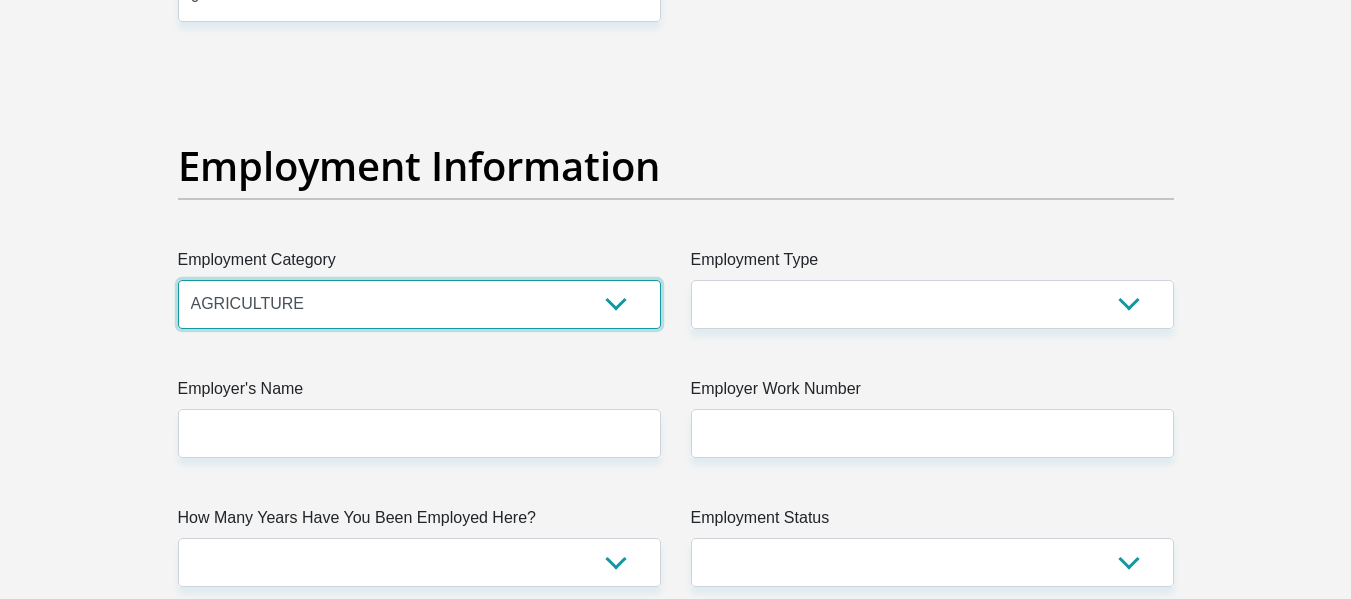 click on "AGRICULTURE
ALCOHOL & TOBACCO
CONSTRUCTION MATERIALS
METALLURGY
EQUIPMENT FOR RENEWABLE ENERGY
SPECIALIZED CONTRACTORS
CAR
GAMING (INCL. INTERNET
OTHER WHOLESALE
UNLICENSED PHARMACEUTICALS
CURRENCY EXCHANGE HOUSES
OTHER FINANCIAL INSTITUTIONS & INSURANCE
REAL ESTATE AGENTS
OIL & GAS
OTHER MATERIALS (E.G. IRON ORE)
PRECIOUS STONES & PRECIOUS METALS
POLITICAL ORGANIZATIONS
RELIGIOUS ORGANIZATIONS(NOT SECTS)
ACTI. HAVING BUSINESS DEAL WITH PUBLIC ADMINISTRATION
LAUNDROMATS" at bounding box center [419, 304] 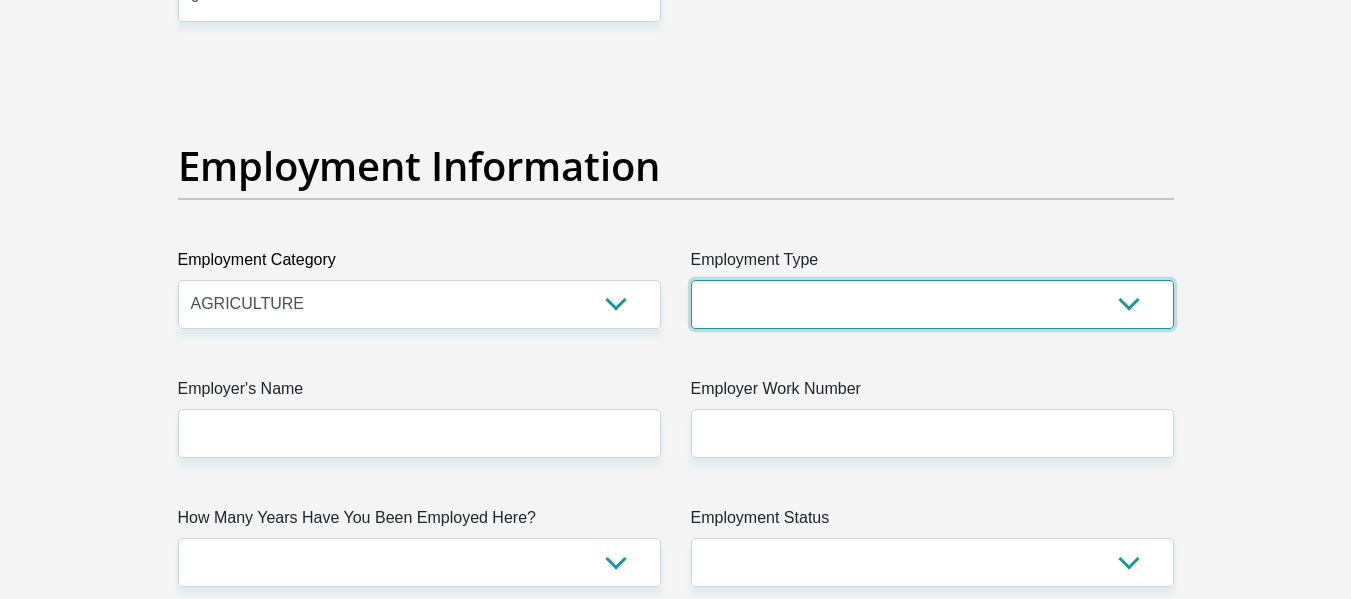 click on "College/Lecturer
Craft Seller
Creative
Driver
Executive
Farmer
Forces - Non Commissioned
Forces - Officer
Hawker
Housewife
Labourer
Licenced Professional
Manager
Miner
Non Licenced Professional
Office Staff/Clerk
Outside Worker
Pensioner
Permanent Teacher
Production/Manufacturing
Sales
Self-Employed
Semi-Professional Worker
Service Industry  Social Worker  Student" at bounding box center [932, 304] 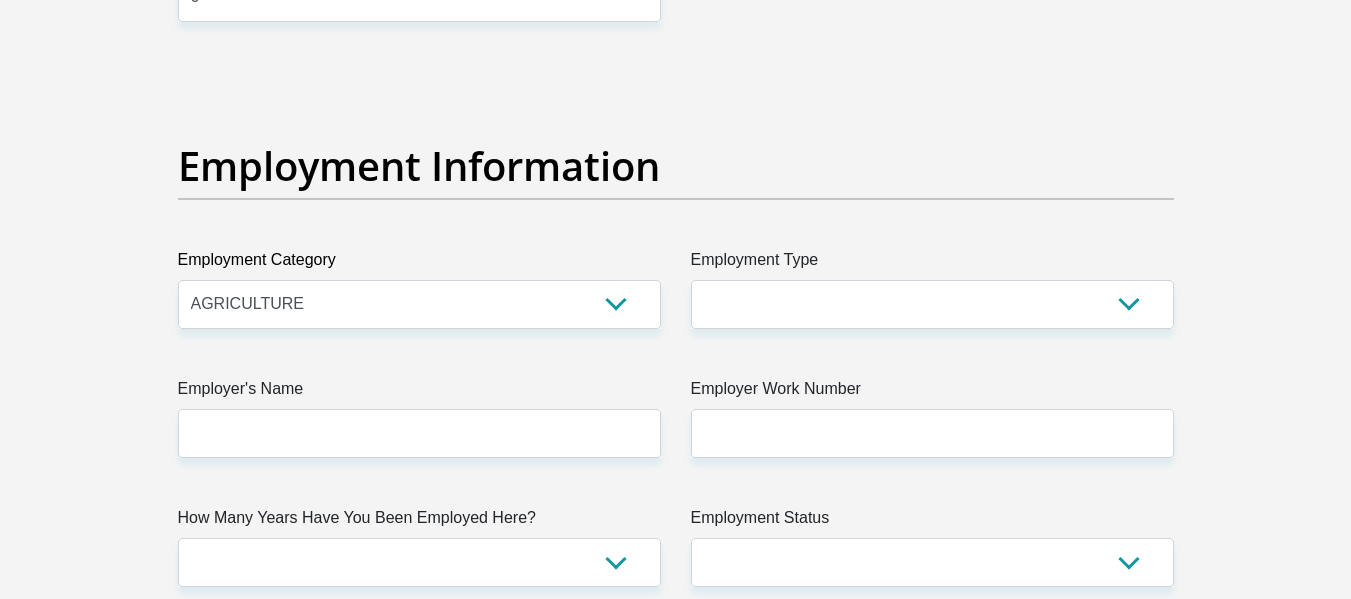 click on "Title
Mr
Ms
Mrs
Dr
Other
First Name
Clayton
Surname
Diedericks
ID Number
0205175191084
Please input valid ID number
Race
Black
Coloured
Indian
White
Other
Contact Number
0712831537
Please input valid contact number
Nationality
South Africa
Afghanistan
Aland Islands  Albania  Aruba" at bounding box center (676, 60) 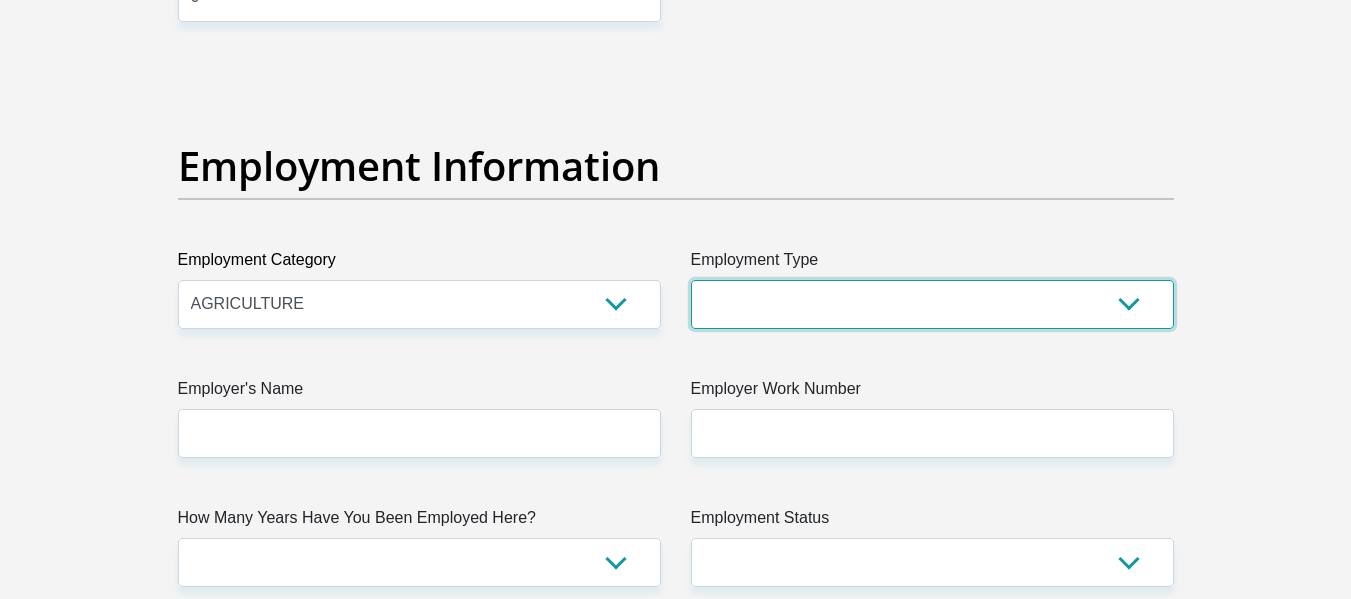 click on "College/Lecturer
Craft Seller
Creative
Driver
Executive
Farmer
Forces - Non Commissioned
Forces - Officer
Hawker
Housewife
Labourer
Licenced Professional
Manager
Miner
Non Licenced Professional
Office Staff/Clerk
Outside Worker
Pensioner
Permanent Teacher
Production/Manufacturing
Sales
Self-Employed
Semi-Professional Worker
Service Industry  Social Worker  Student" at bounding box center [932, 304] 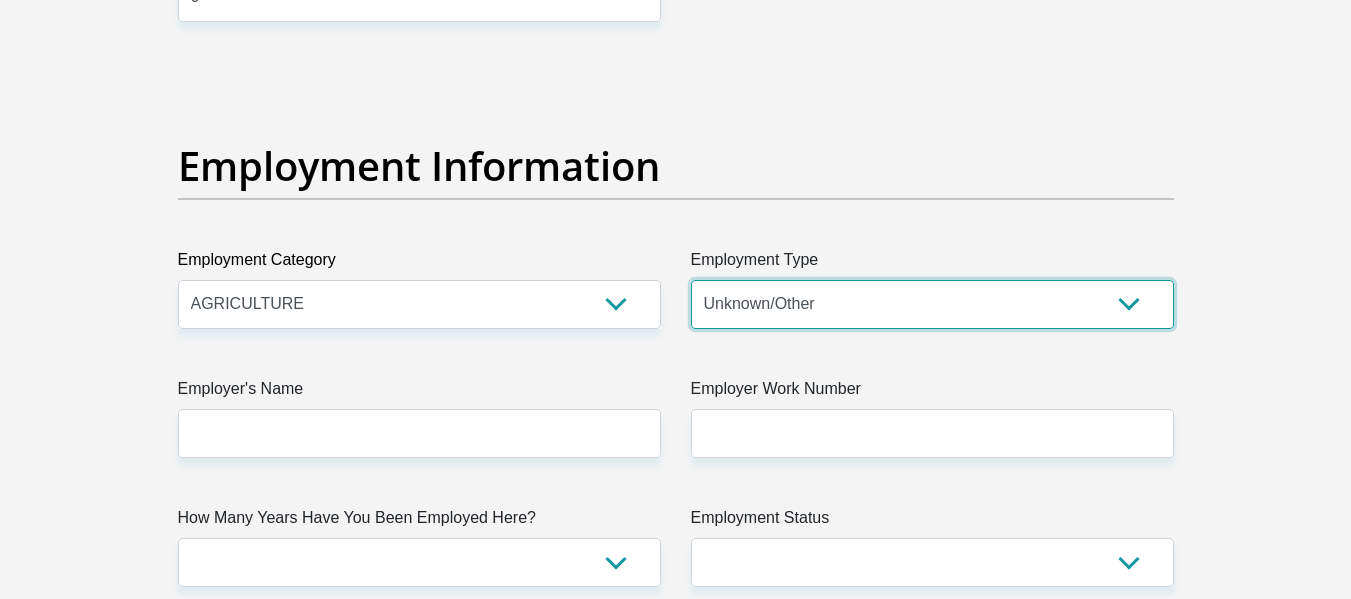 click on "College/Lecturer
Craft Seller
Creative
Driver
Executive
Farmer
Forces - Non Commissioned
Forces - Officer
Hawker
Housewife
Labourer
Licenced Professional
Manager
Miner
Non Licenced Professional
Office Staff/Clerk
Outside Worker
Pensioner
Permanent Teacher
Production/Manufacturing
Sales
Self-Employed
Semi-Professional Worker
Service Industry  Social Worker  Student" at bounding box center (932, 304) 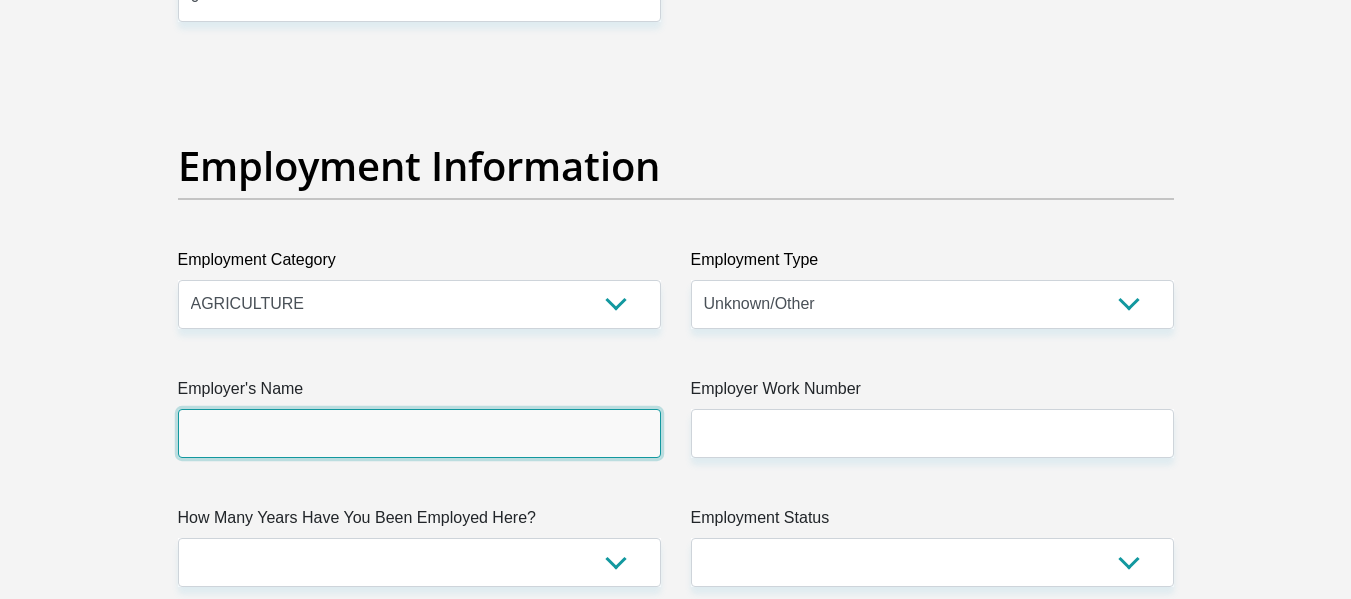 click on "Employer's Name" at bounding box center (419, 433) 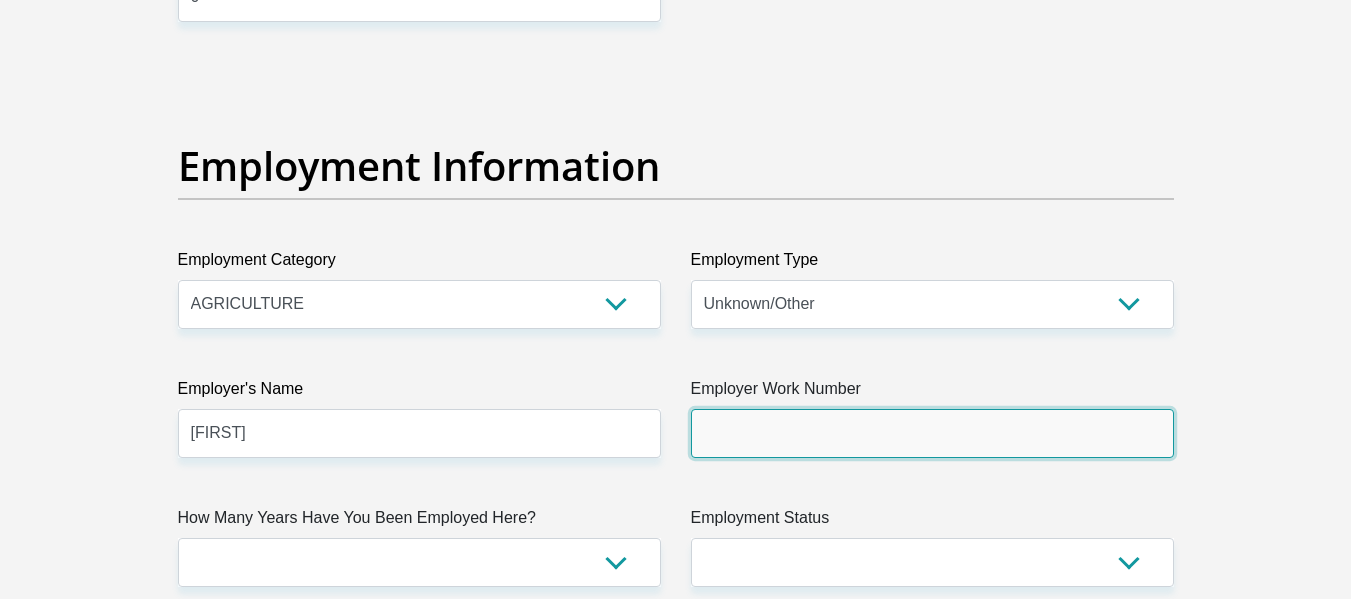 click on "Employer Work Number" at bounding box center (932, 433) 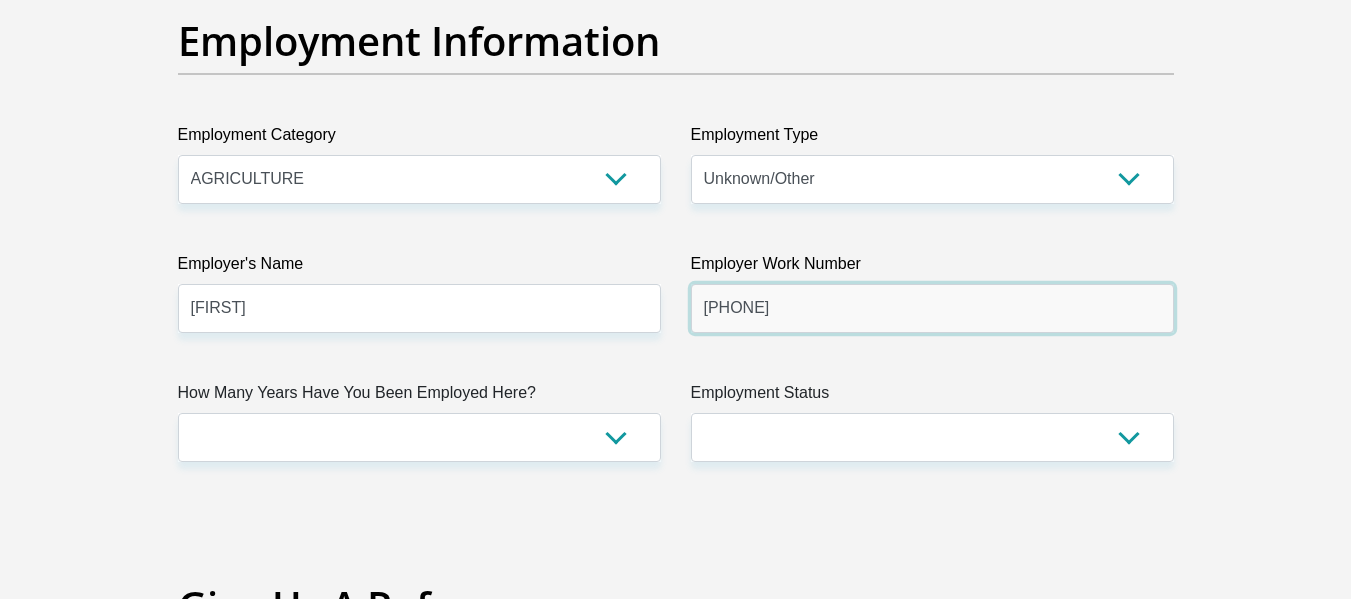 scroll, scrollTop: 3638, scrollLeft: 0, axis: vertical 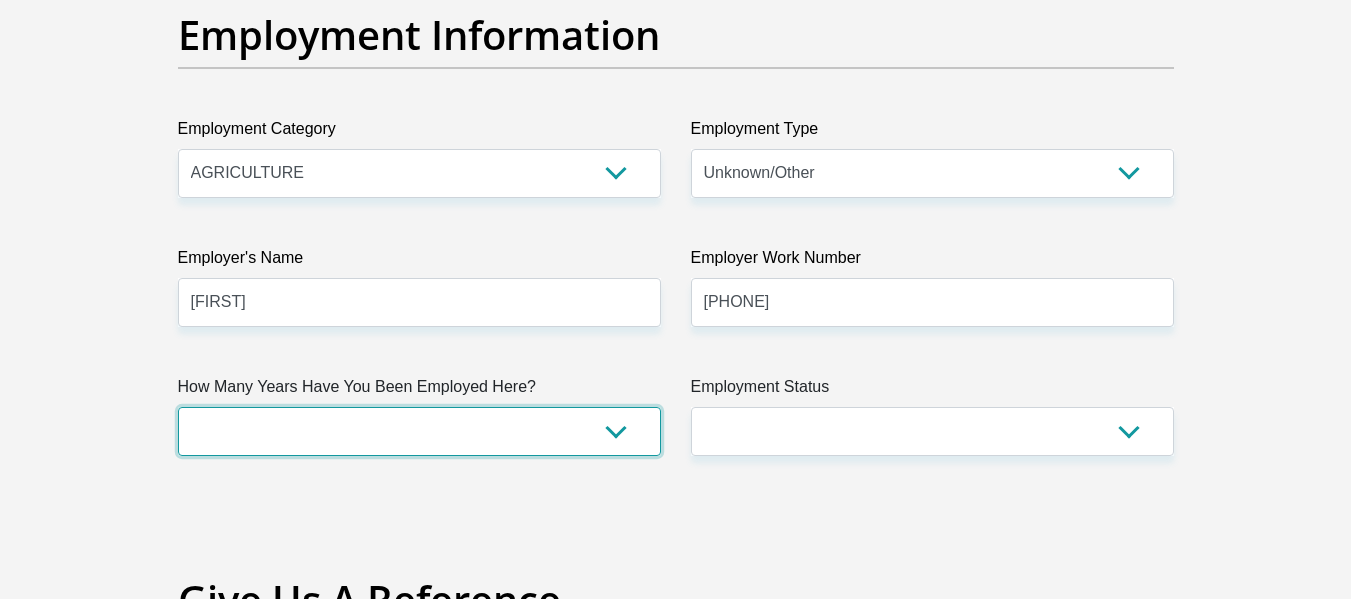 click on "less than 1 year
1-3 years
3-5 years
5+ years" at bounding box center [419, 431] 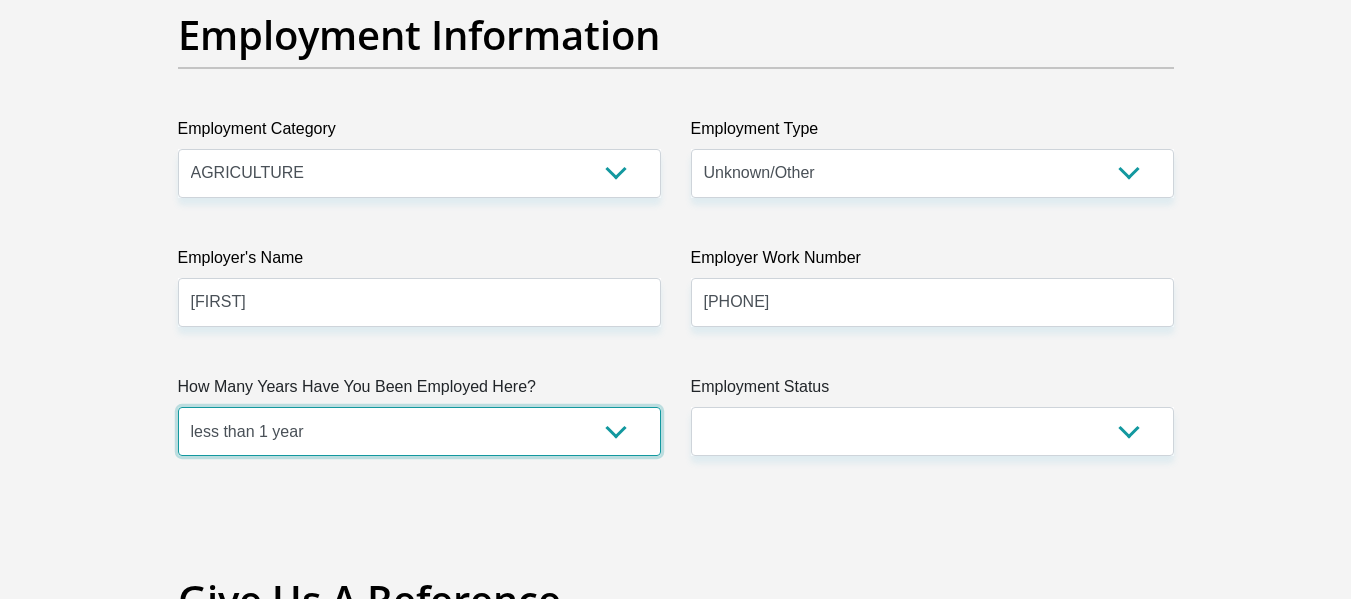 click on "less than 1 year
1-3 years
3-5 years
5+ years" at bounding box center [419, 431] 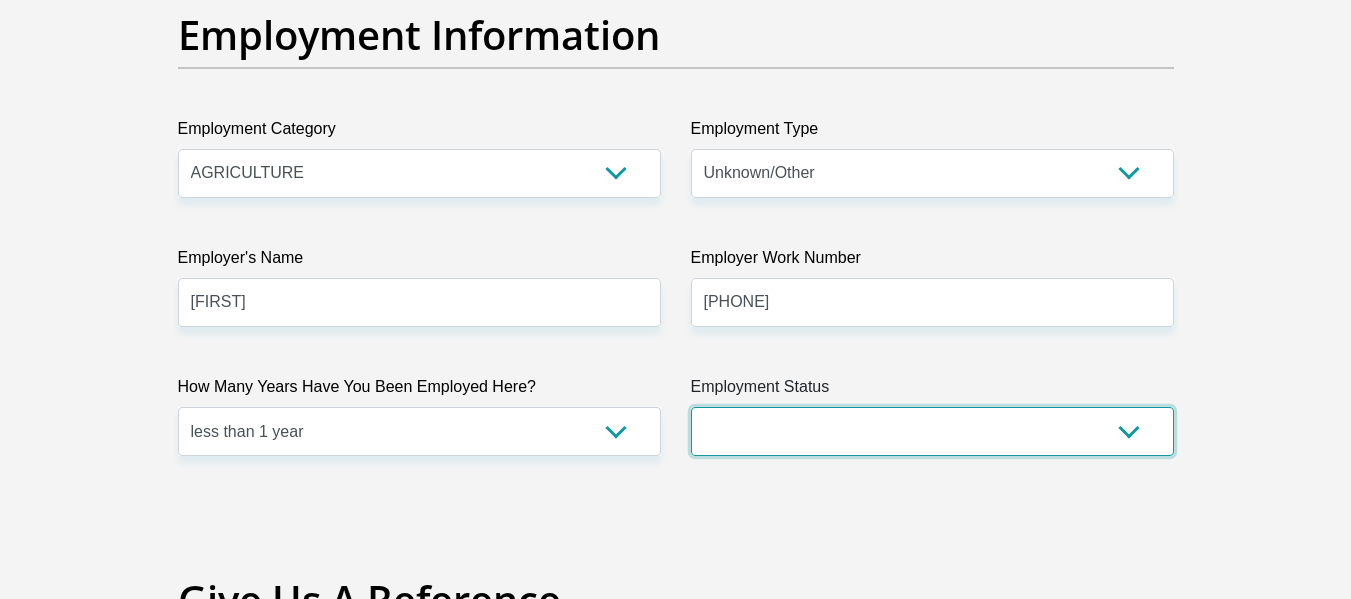 click on "Permanent/Full-time
Part-time/Casual
Contract Worker
Self-Employed
Housewife
Retired
Student
Medically Boarded
Disability
Unemployed" at bounding box center (932, 431) 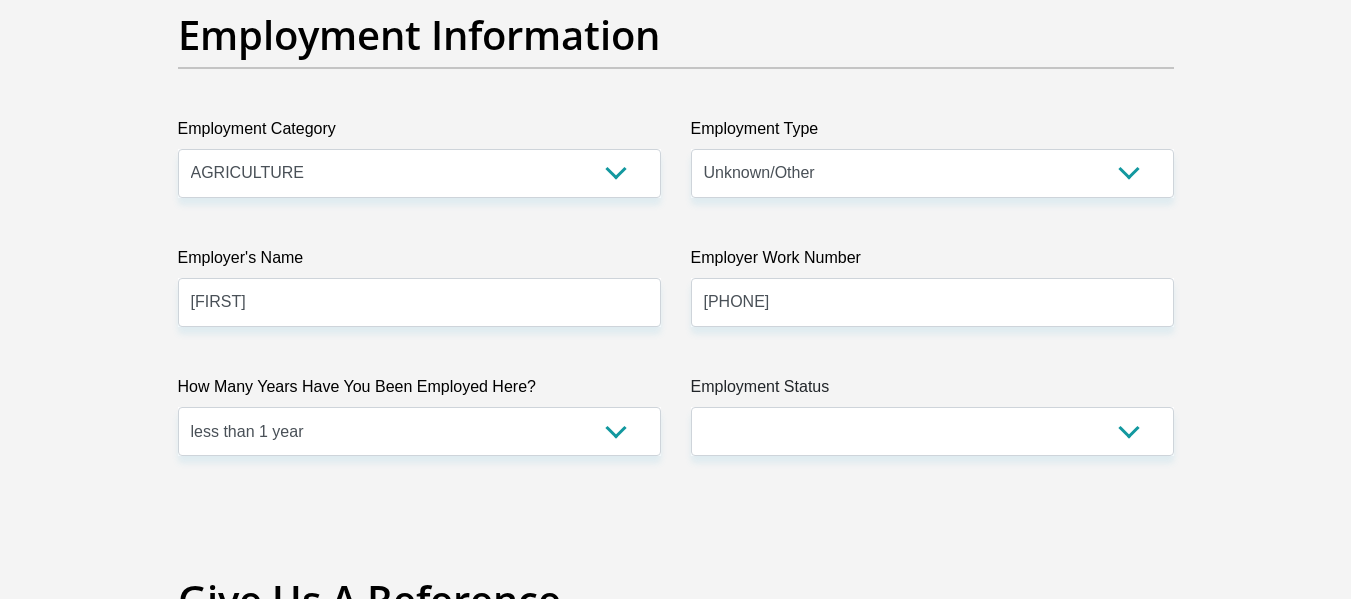 click on "Title
Mr
Ms
Mrs
Dr
Other
First Name
Clayton
Surname
Diedericks
ID Number
0205175191084
Please input valid ID number
Race
Black
Coloured
Indian
White
Other
Contact Number
0712831537
Please input valid contact number
Nationality
South Africa
Afghanistan
Aland Islands  Albania  Aruba" at bounding box center (676, -71) 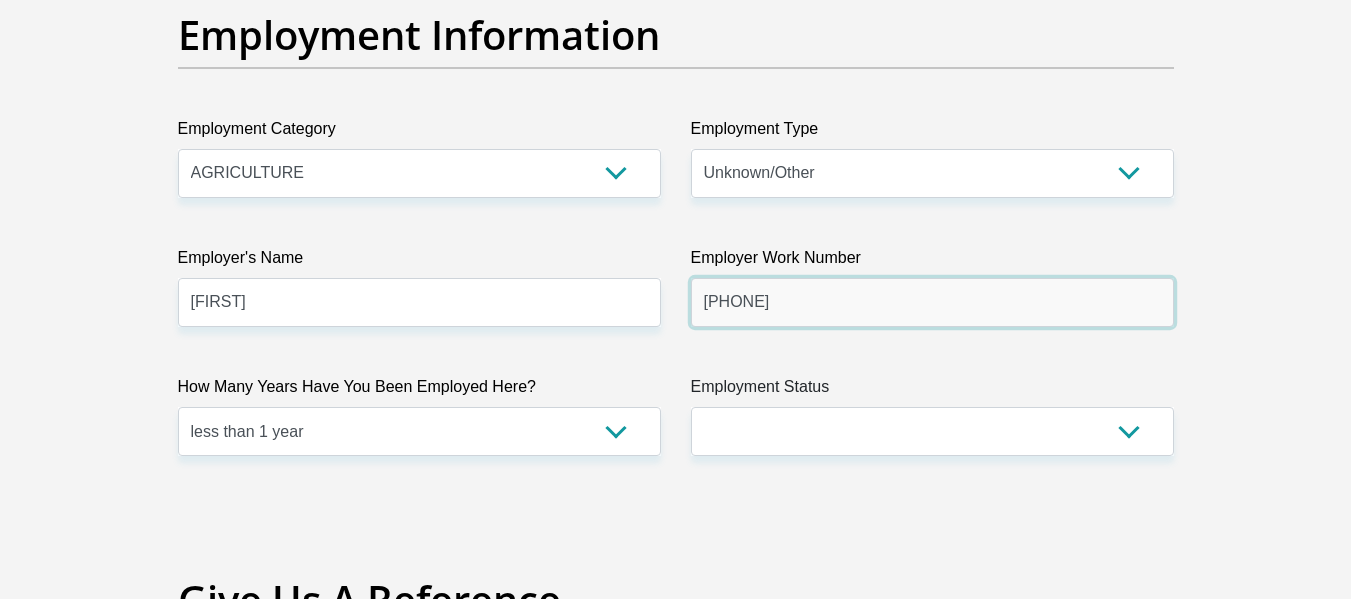 click on "0827223516" at bounding box center (932, 302) 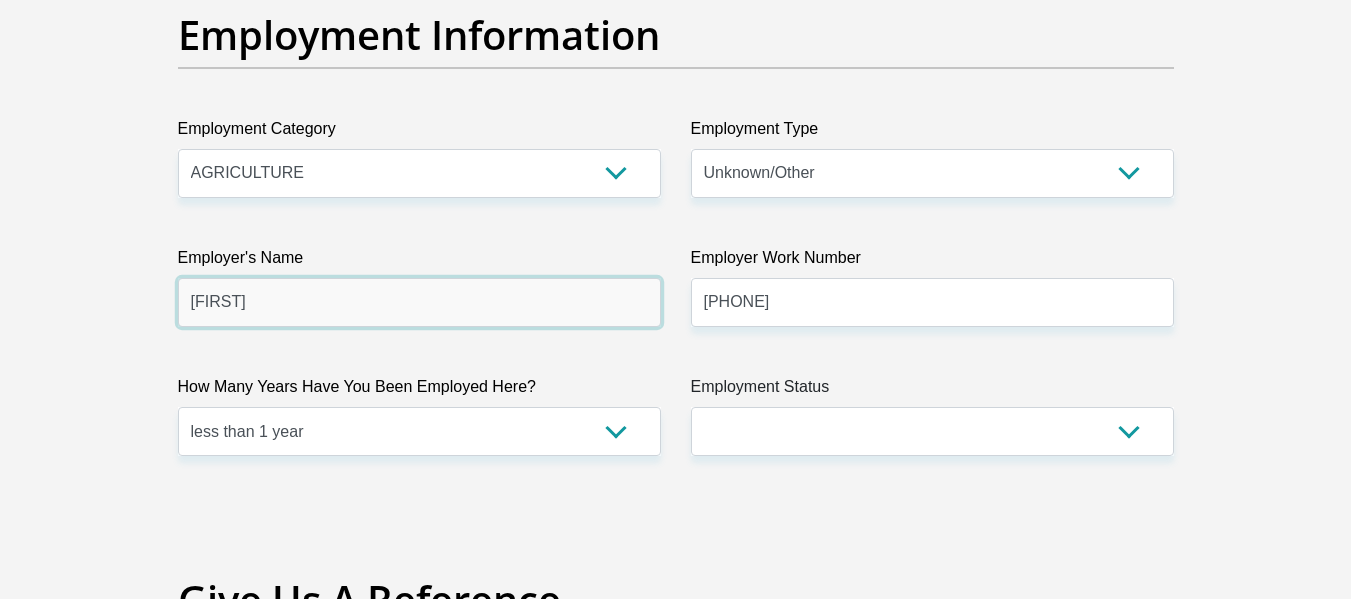 drag, startPoint x: 387, startPoint y: 286, endPoint x: 3, endPoint y: 302, distance: 384.3332 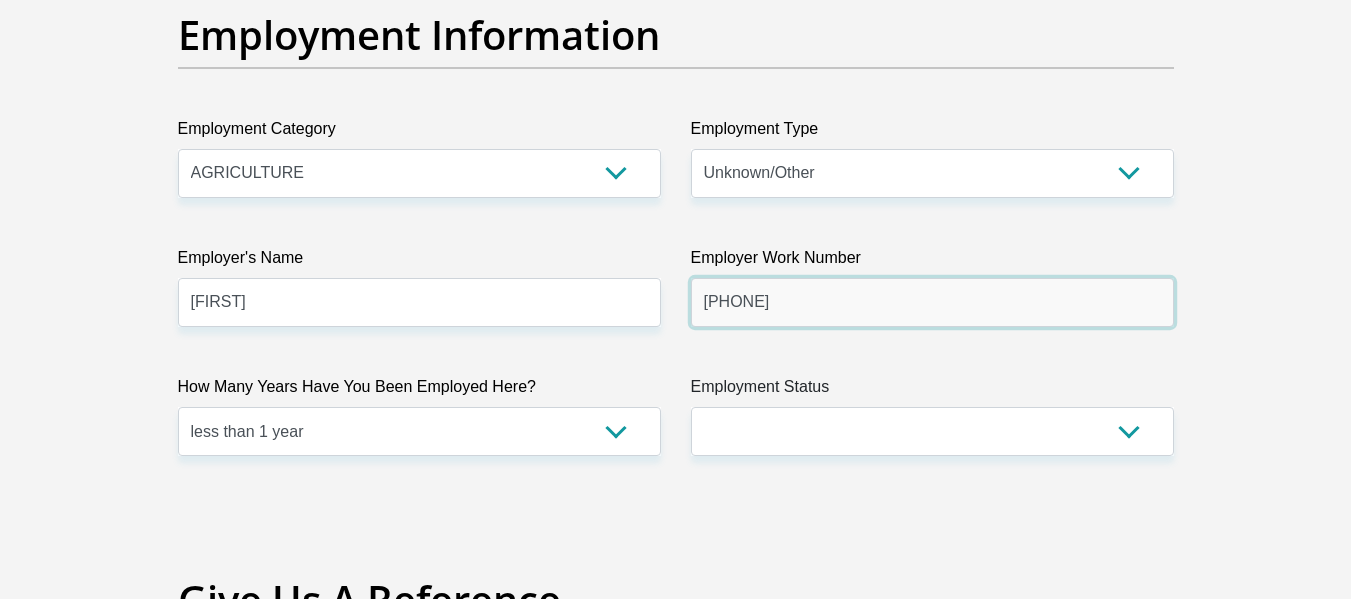 drag, startPoint x: 817, startPoint y: 310, endPoint x: 558, endPoint y: 319, distance: 259.1563 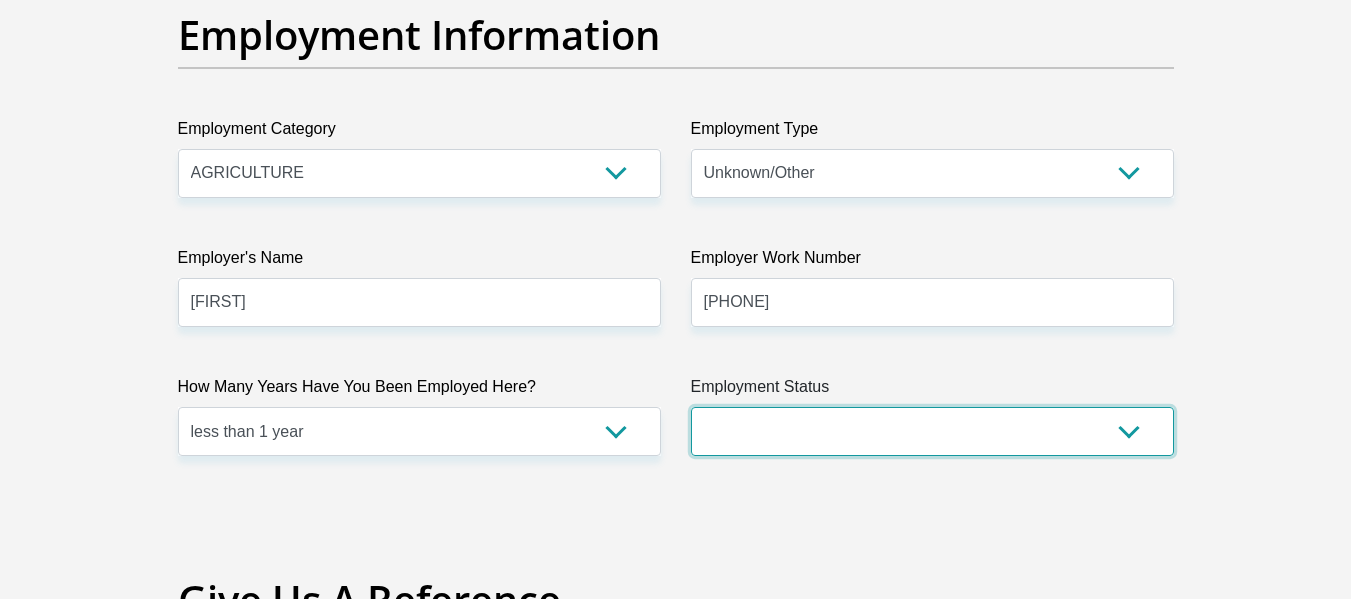click on "Permanent/Full-time
Part-time/Casual
Contract Worker
Self-Employed
Housewife
Retired
Student
Medically Boarded
Disability
Unemployed" at bounding box center [932, 431] 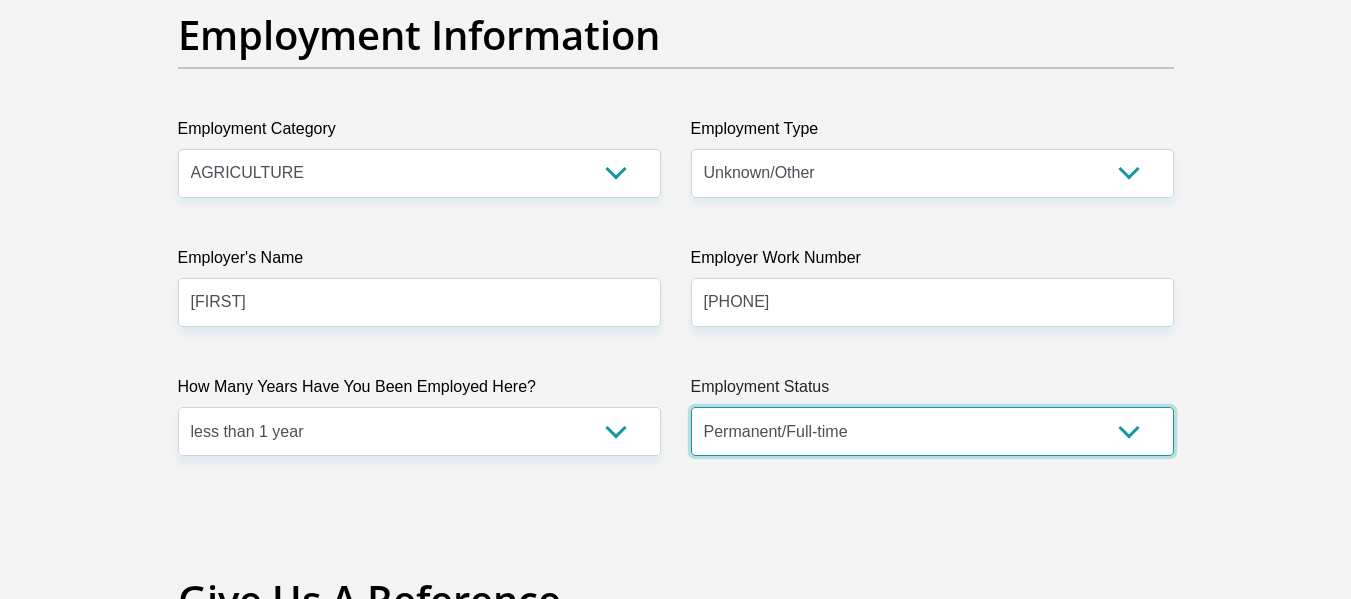 click on "Permanent/Full-time
Part-time/Casual
Contract Worker
Self-Employed
Housewife
Retired
Student
Medically Boarded
Disability
Unemployed" at bounding box center (932, 431) 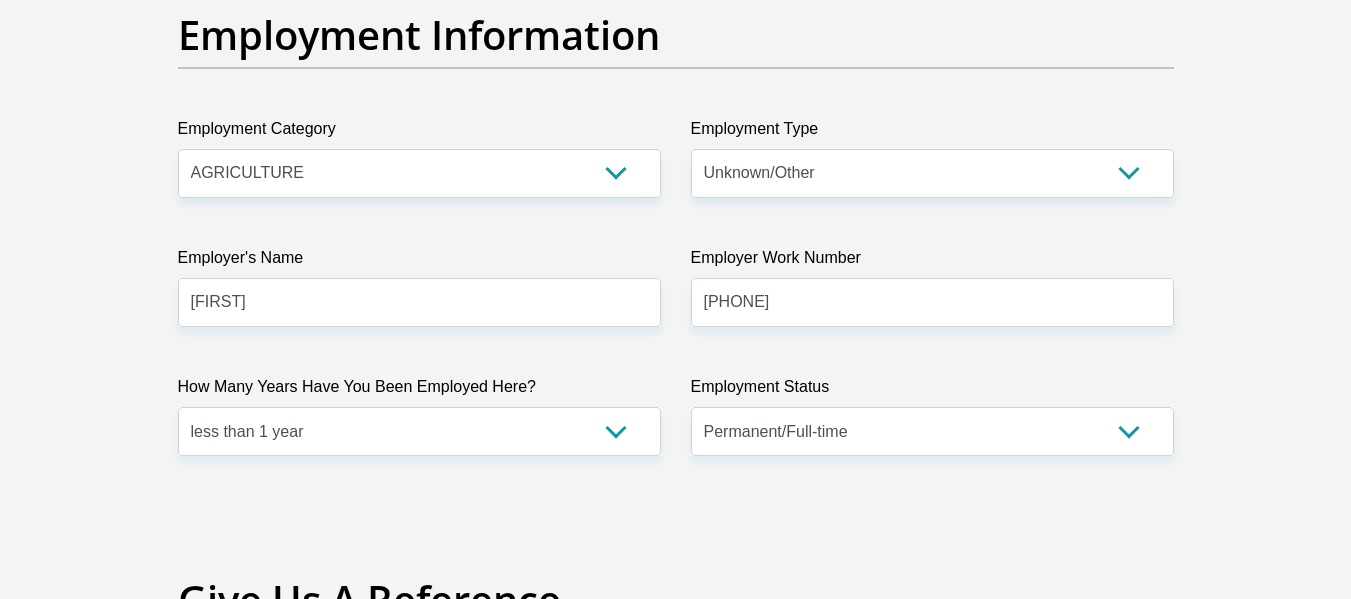 click on "Employment Type" at bounding box center [932, 133] 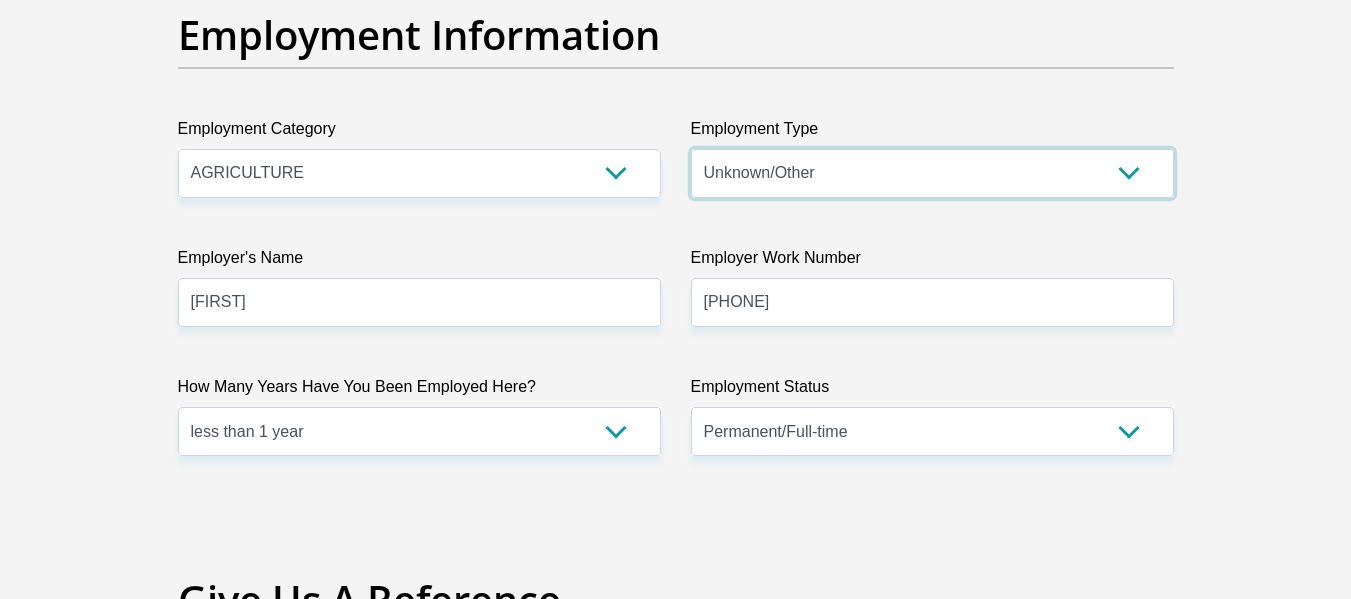 click on "College/Lecturer
Craft Seller
Creative
Driver
Executive
Farmer
Forces - Non Commissioned
Forces - Officer
Hawker
Housewife
Labourer
Licenced Professional
Manager
Miner
Non Licenced Professional
Office Staff/Clerk
Outside Worker
Pensioner
Permanent Teacher
Production/Manufacturing
Sales
Self-Employed
Semi-Professional Worker
Service Industry  Social Worker  Student" at bounding box center [932, 173] 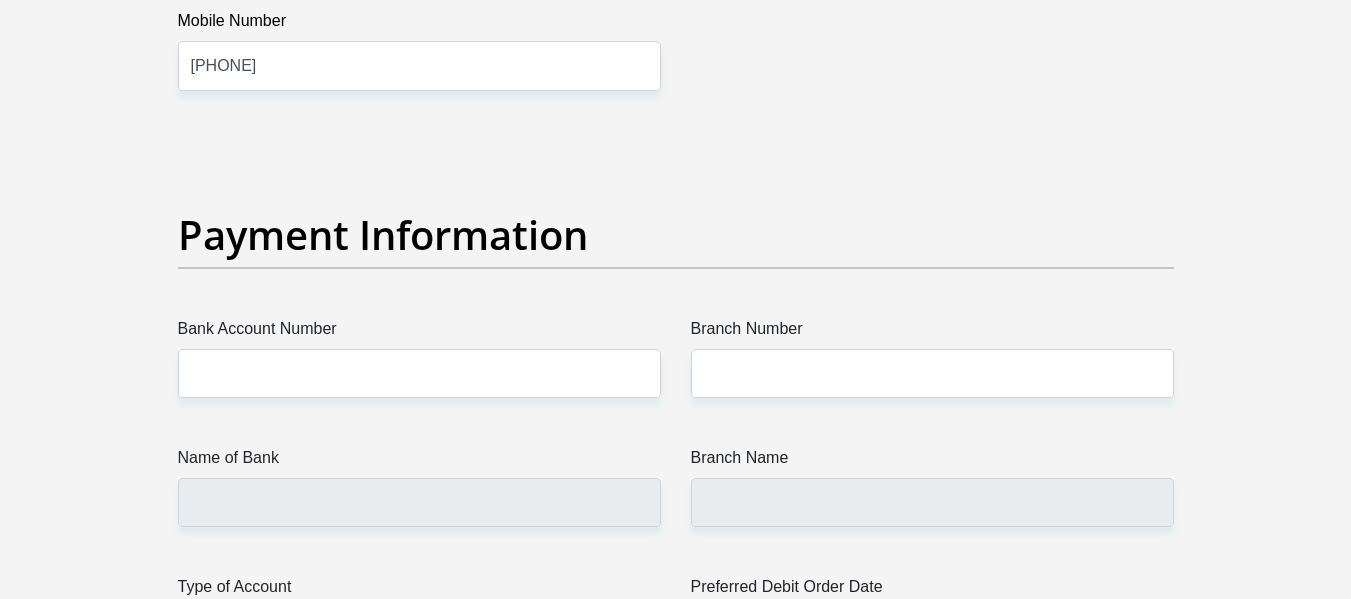 scroll, scrollTop: 4443, scrollLeft: 0, axis: vertical 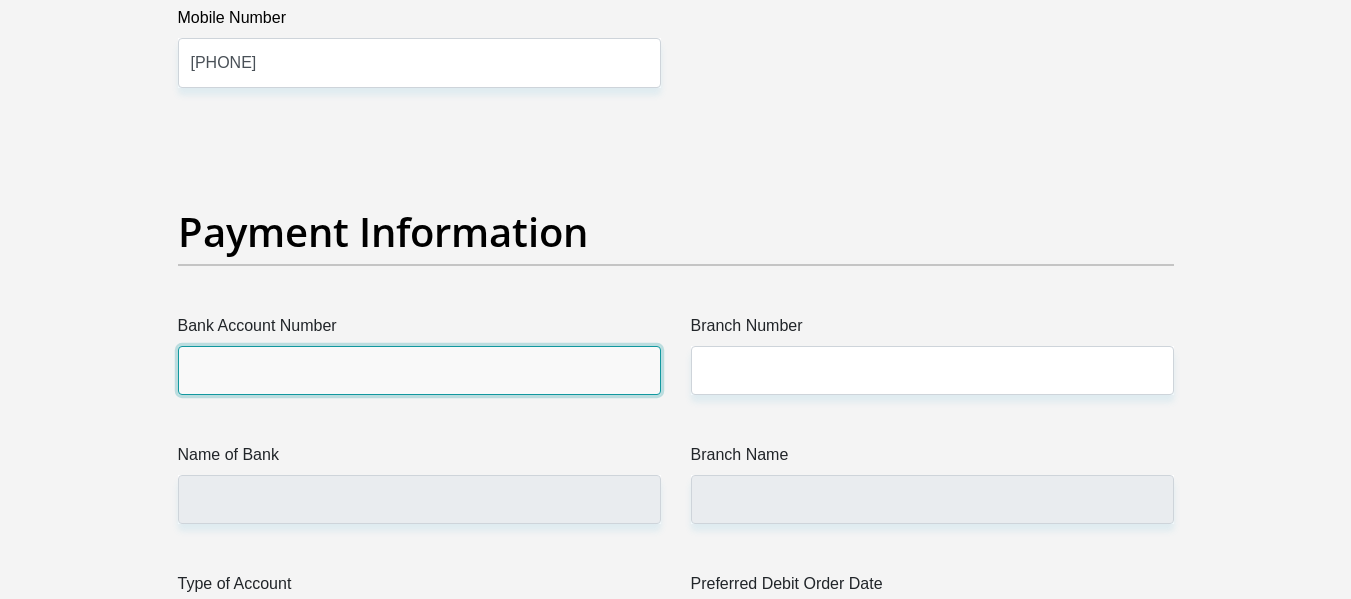 click on "Bank Account Number" at bounding box center [419, 370] 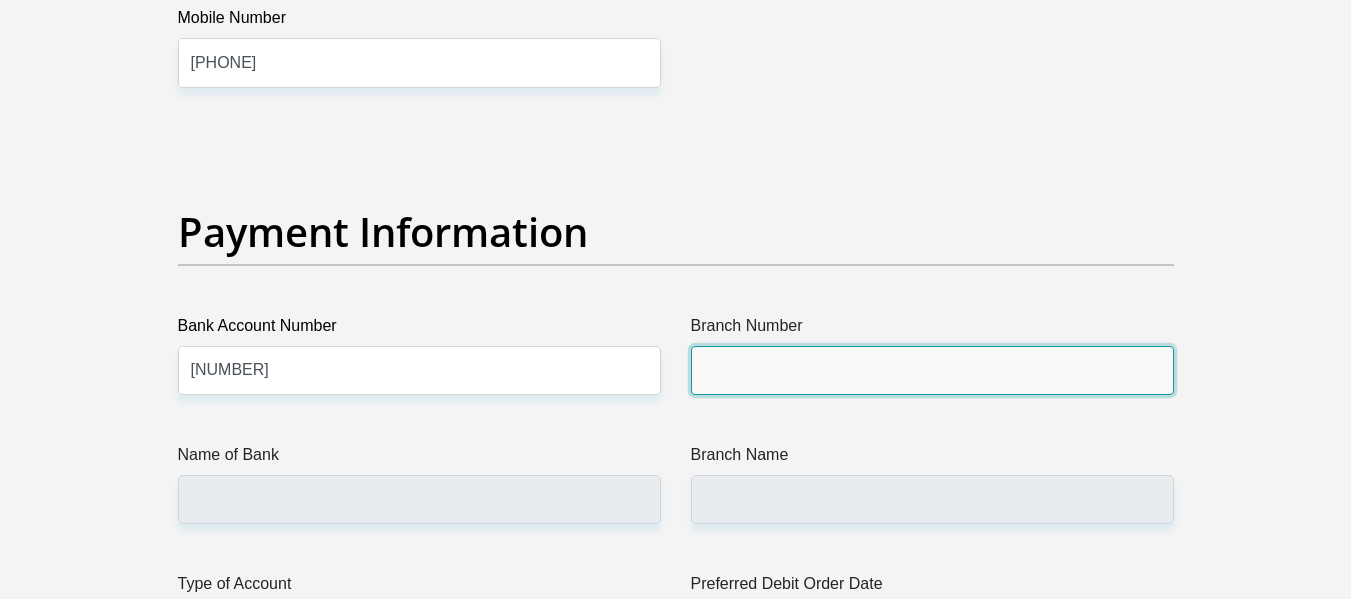 click on "Branch Number" at bounding box center (932, 370) 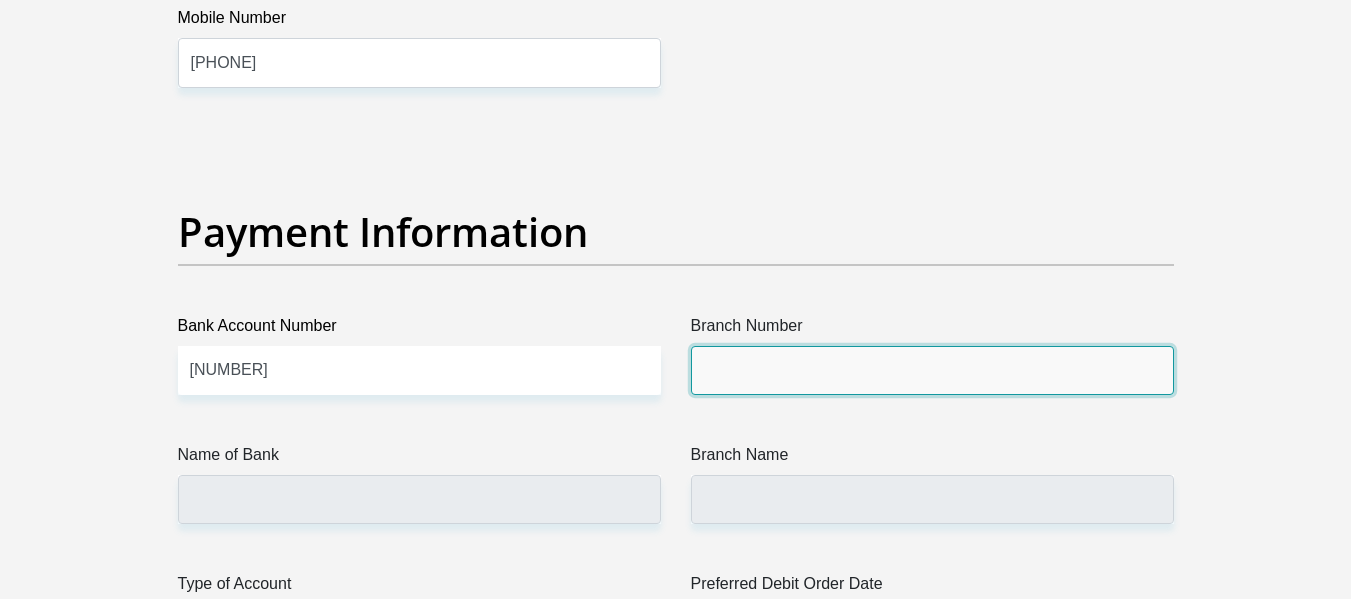type on "470010" 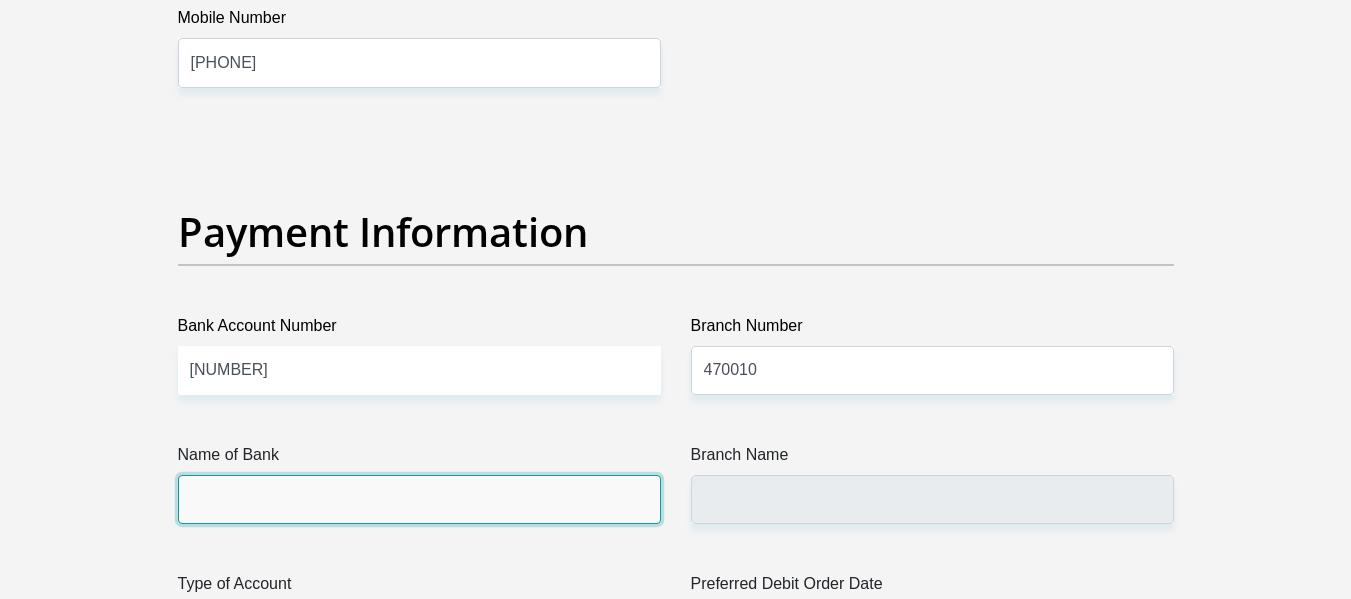 click on "Name of Bank" at bounding box center [419, 499] 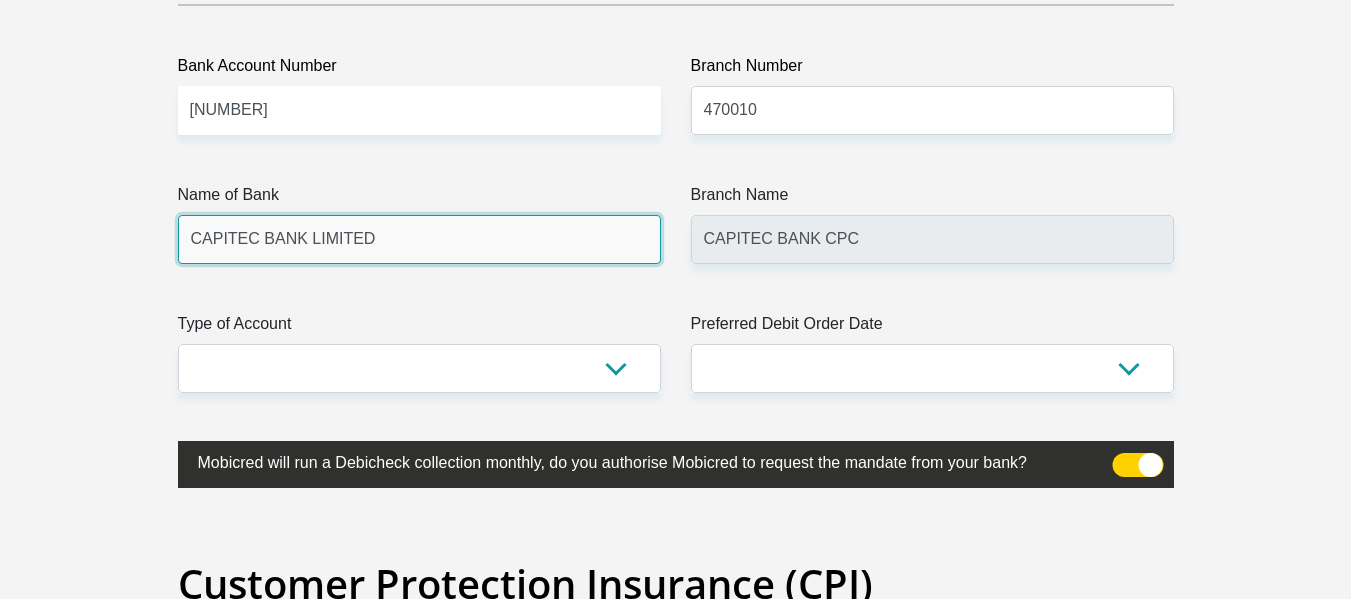 scroll, scrollTop: 4708, scrollLeft: 0, axis: vertical 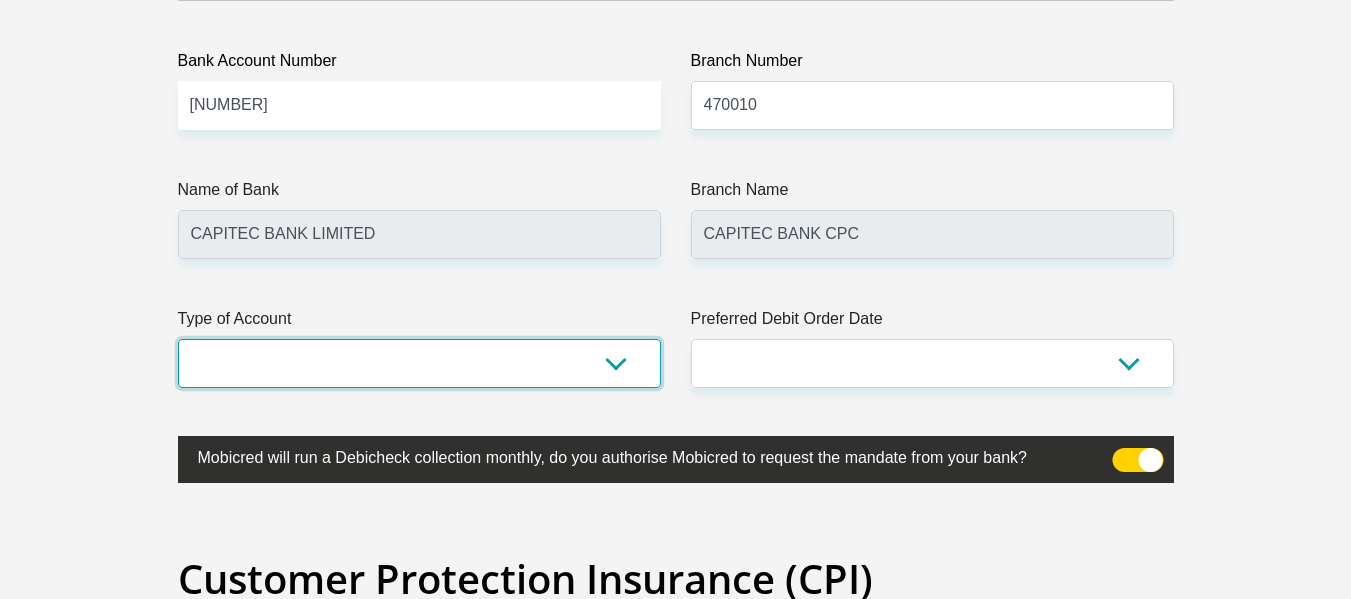 click on "Cheque
Savings" at bounding box center [419, 363] 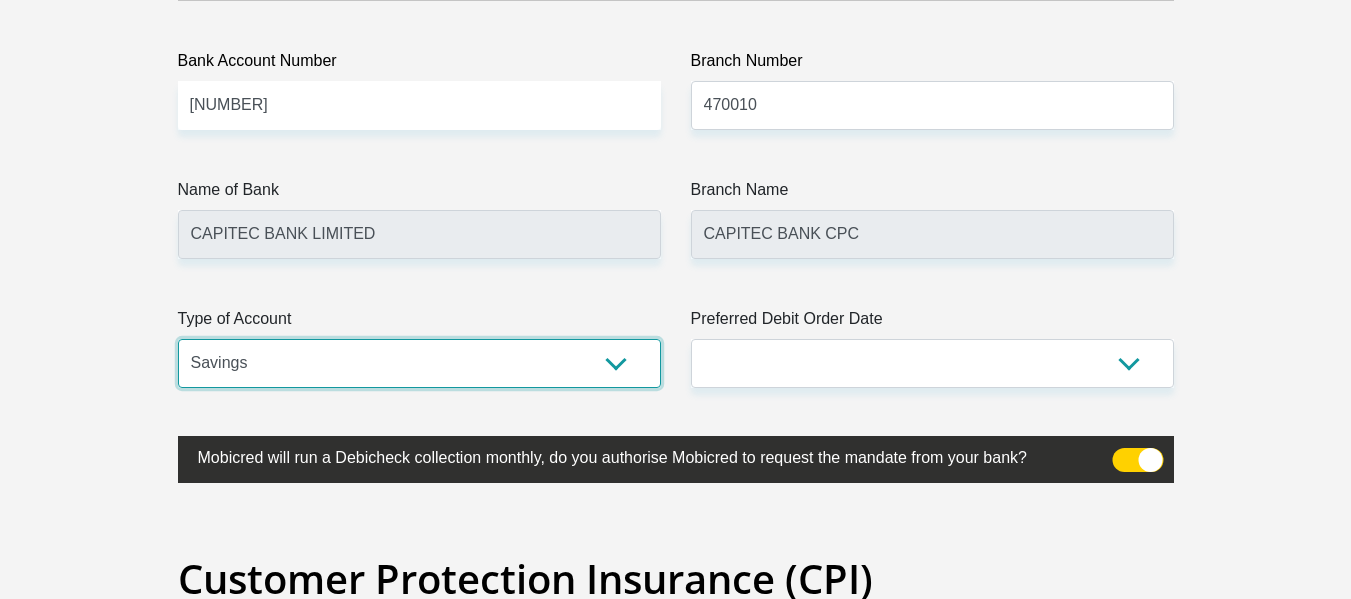 click on "Cheque
Savings" at bounding box center [419, 363] 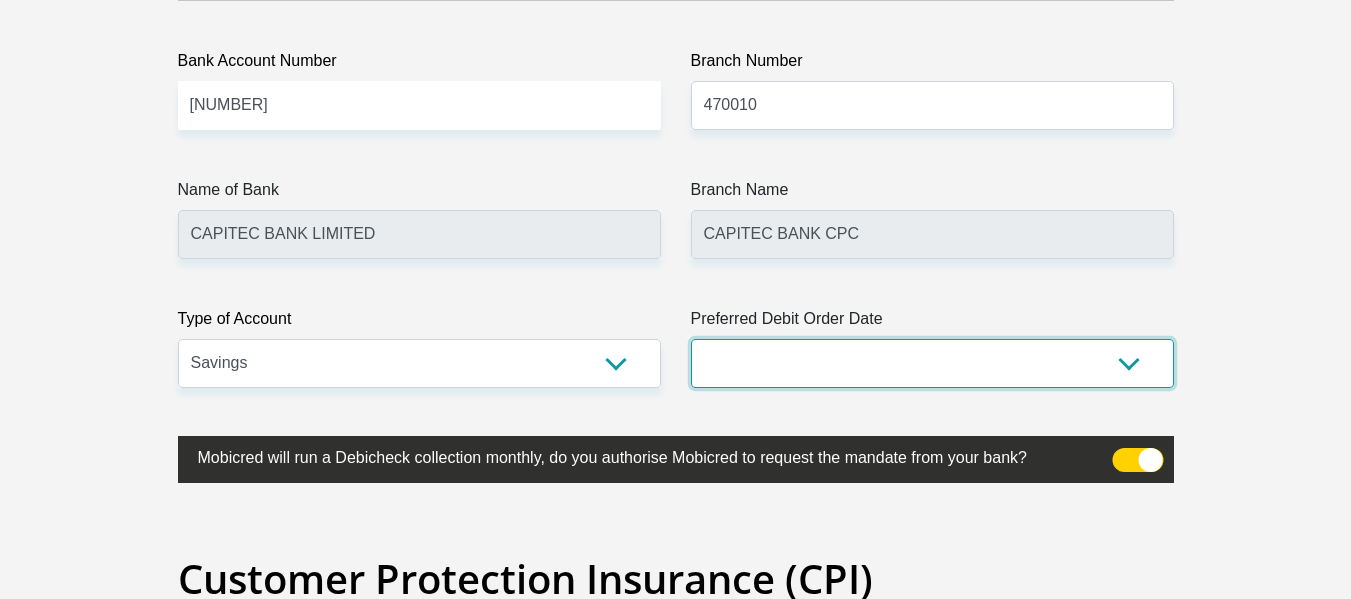 click on "1st
2nd
3rd
4th
5th
7th
18th
19th
20th
21st
22nd
23rd
24th
25th
26th
27th
28th
29th
30th" at bounding box center [932, 363] 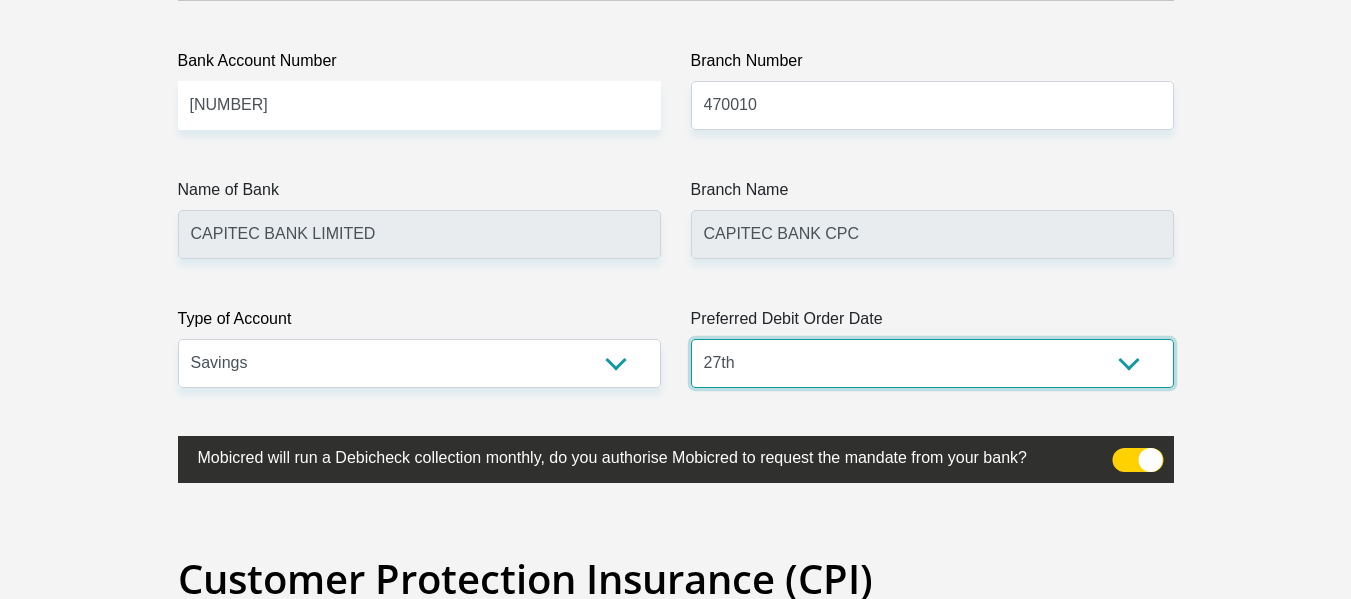 click on "1st
2nd
3rd
4th
5th
7th
18th
19th
20th
21st
22nd
23rd
24th
25th
26th
27th
28th
29th
30th" at bounding box center (932, 363) 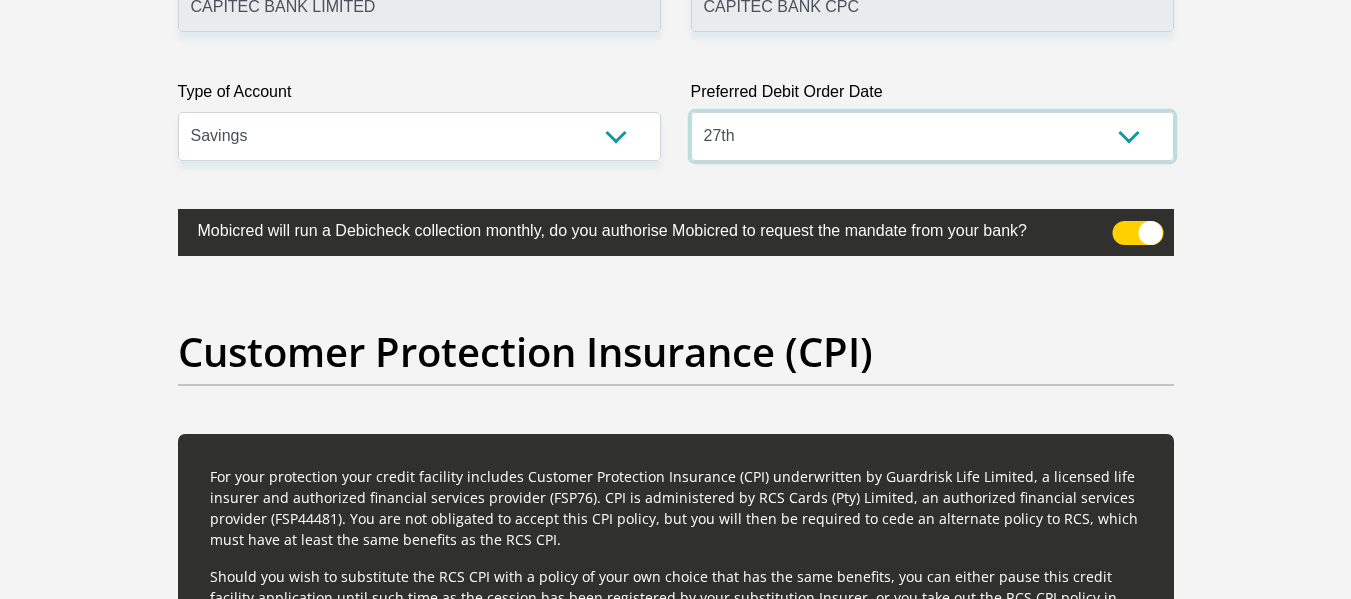 scroll, scrollTop: 4937, scrollLeft: 0, axis: vertical 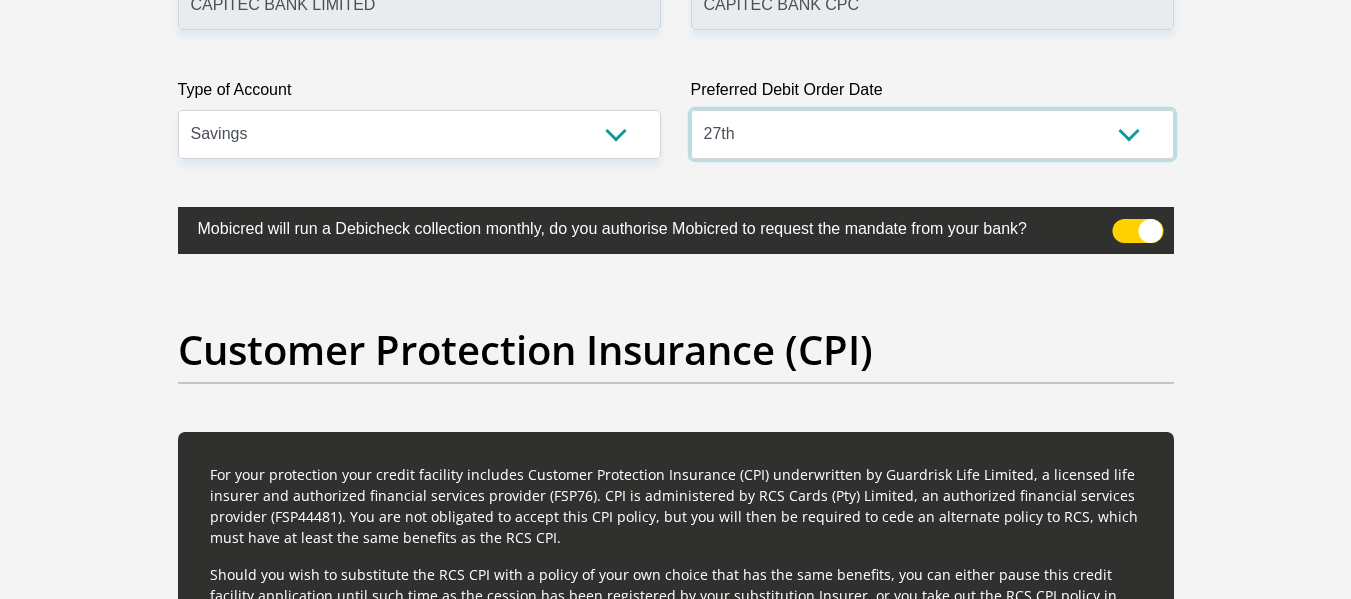 click on "1st
2nd
3rd
4th
5th
7th
18th
19th
20th
21st
22nd
23rd
24th
25th
26th
27th
28th
29th
30th" at bounding box center (932, 134) 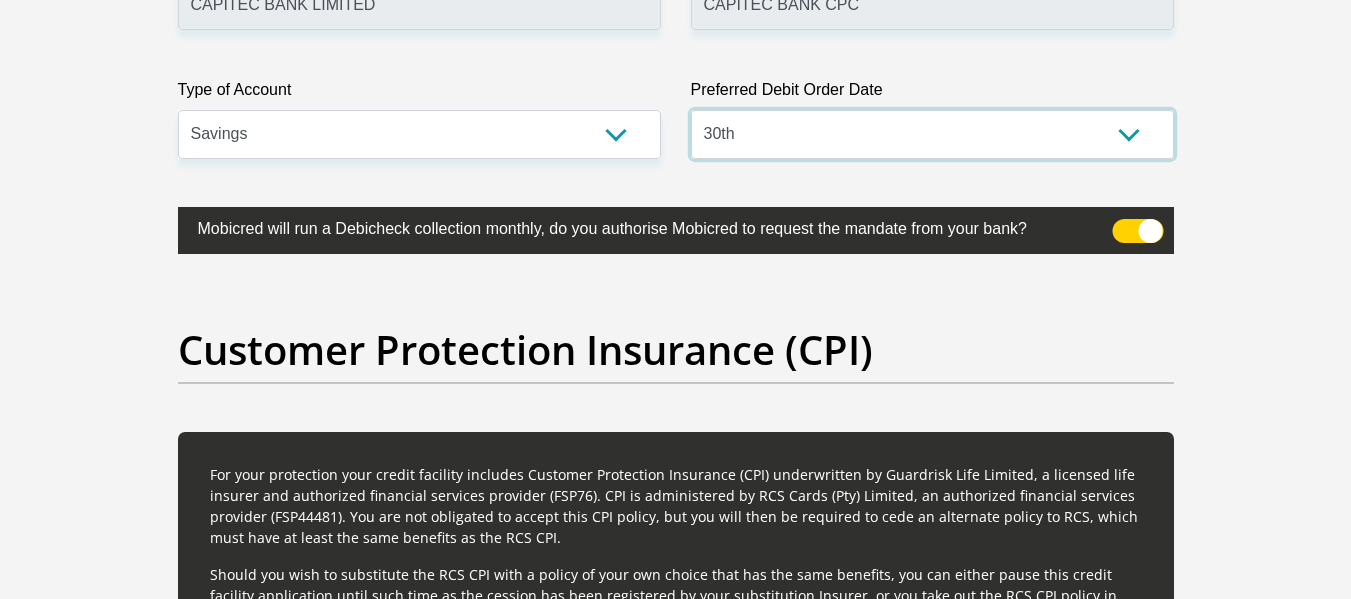 click on "1st
2nd
3rd
4th
5th
7th
18th
19th
20th
21st
22nd
23rd
24th
25th
26th
27th
28th
29th
30th" at bounding box center [932, 134] 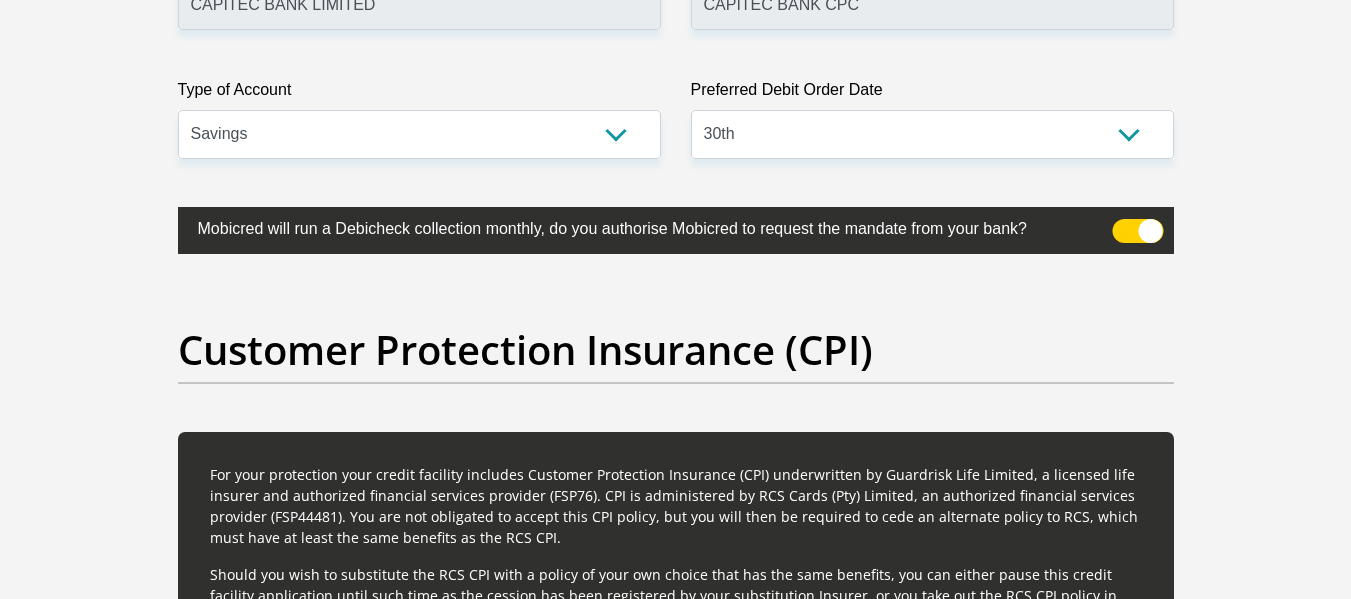click on "Title
Mr
Ms
Mrs
Dr
Other
First Name
Clayton
Surname
Diedericks
ID Number
0205175191084
Please input valid ID number
Race
Black
Coloured
Indian
White
Other
Contact Number
0712831537
Please input valid contact number
Nationality
South Africa
Afghanistan
Aland Islands  Albania  Aruba" at bounding box center (676, -1370) 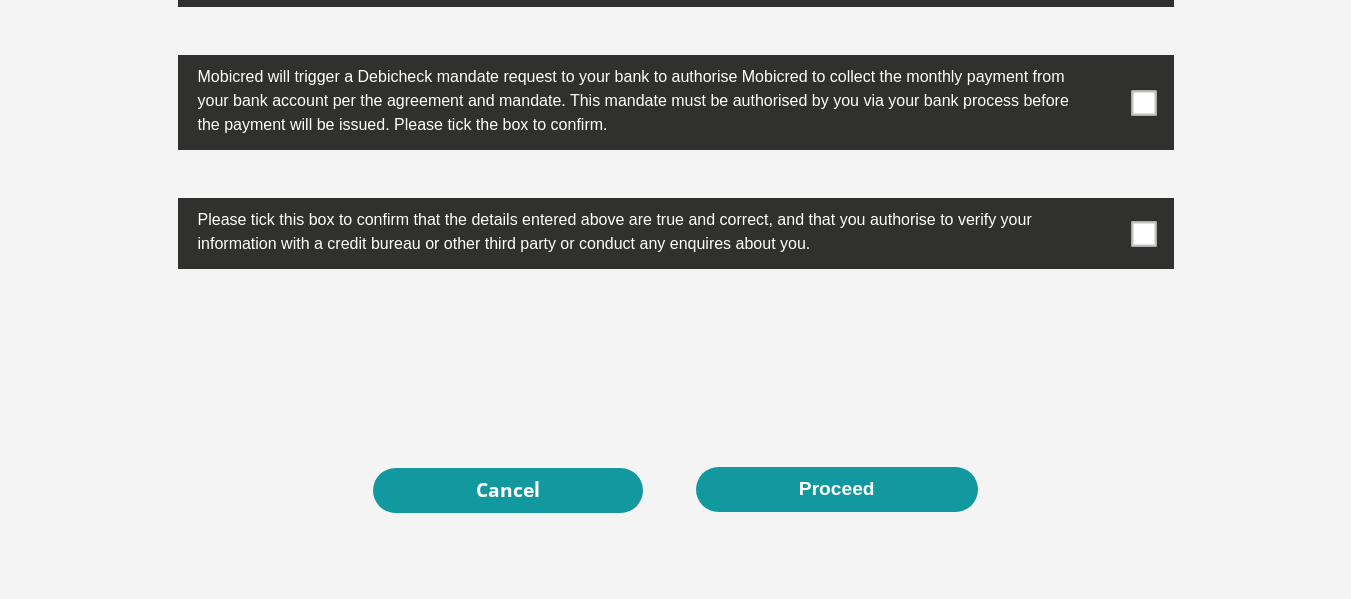 scroll, scrollTop: 6428, scrollLeft: 0, axis: vertical 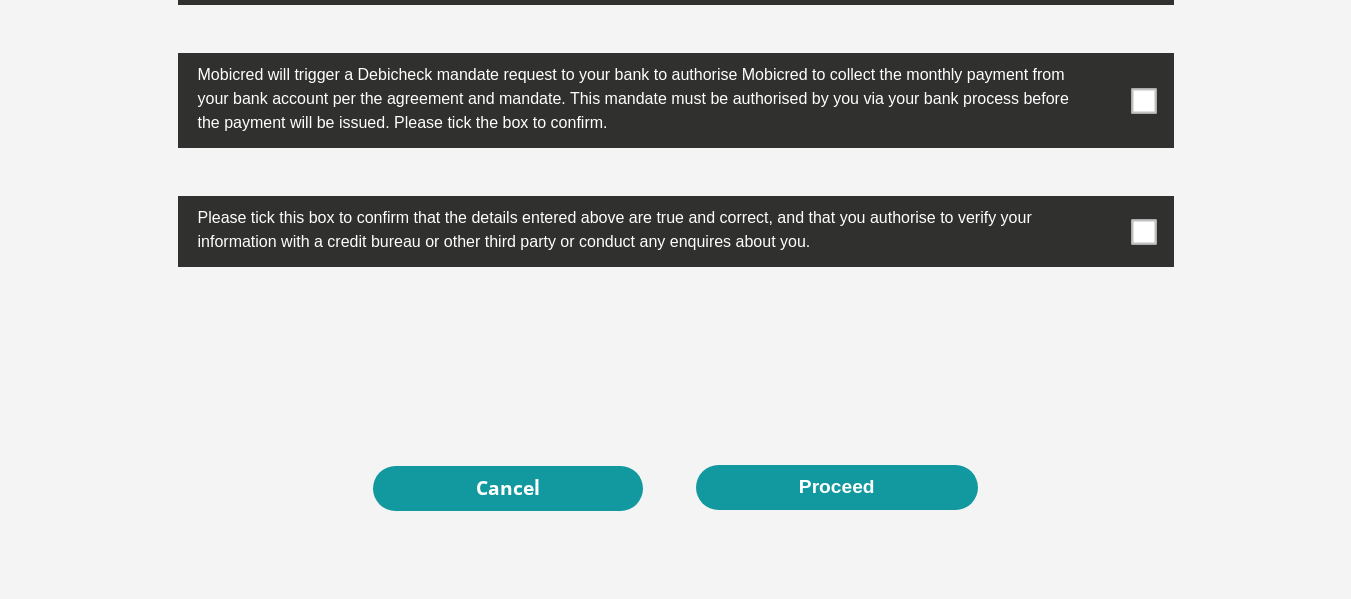 click at bounding box center [1143, 231] 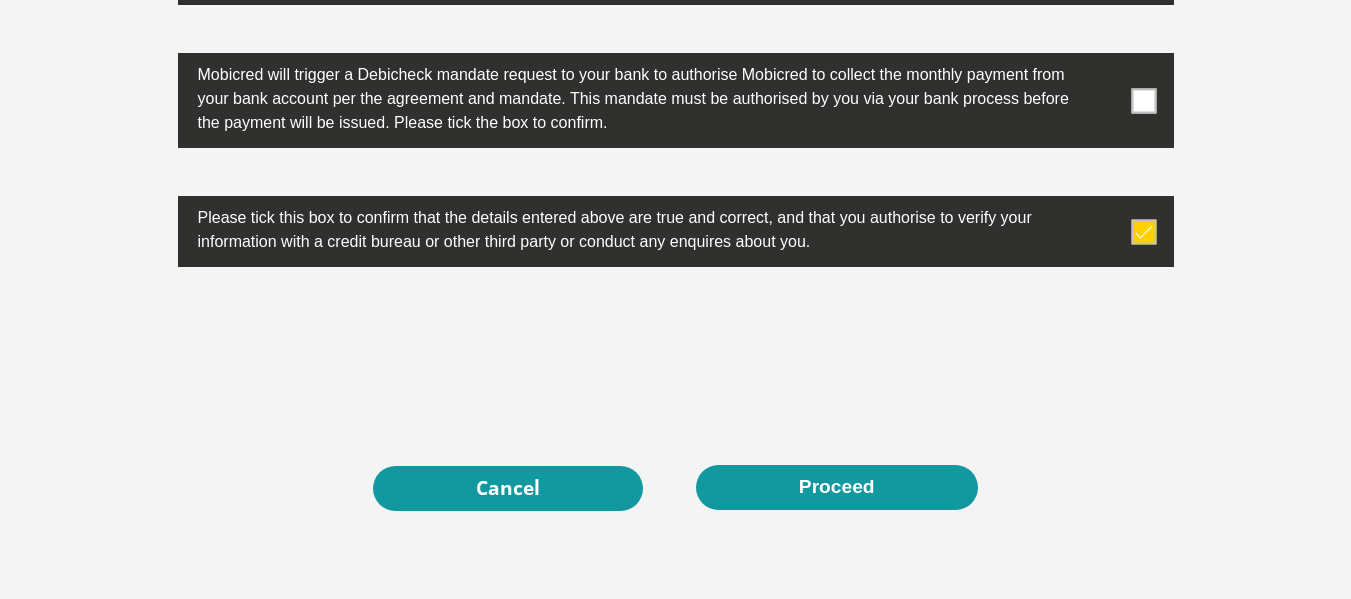 click at bounding box center (1143, 100) 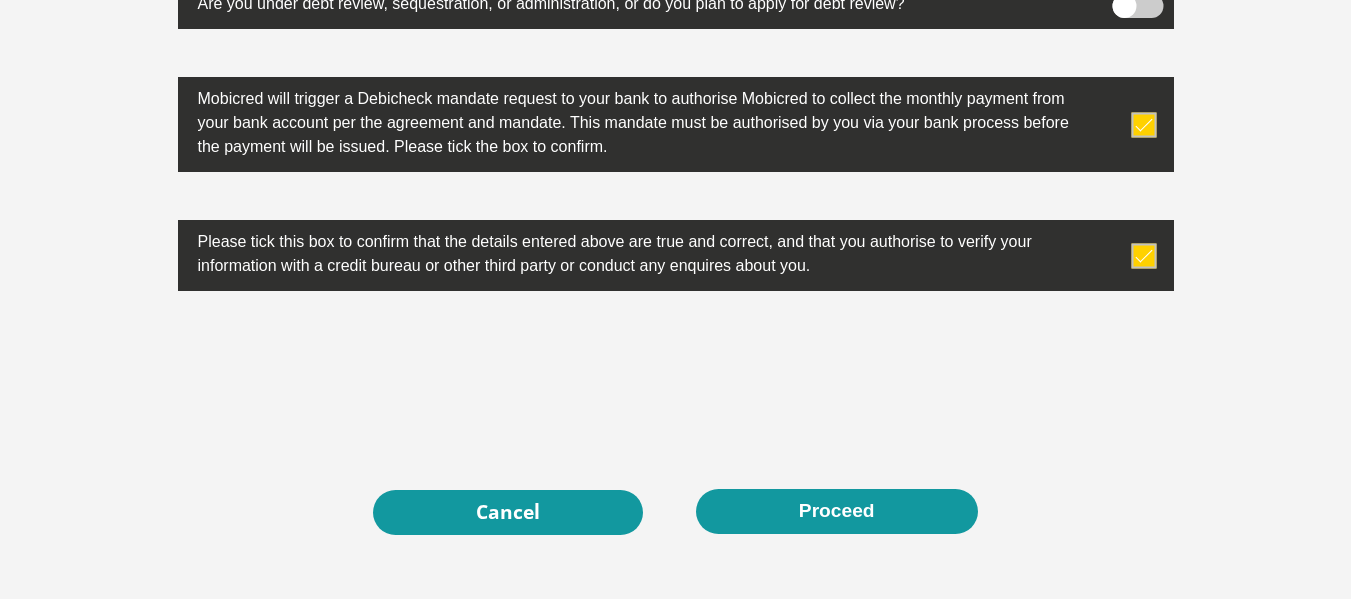 scroll, scrollTop: 6347, scrollLeft: 0, axis: vertical 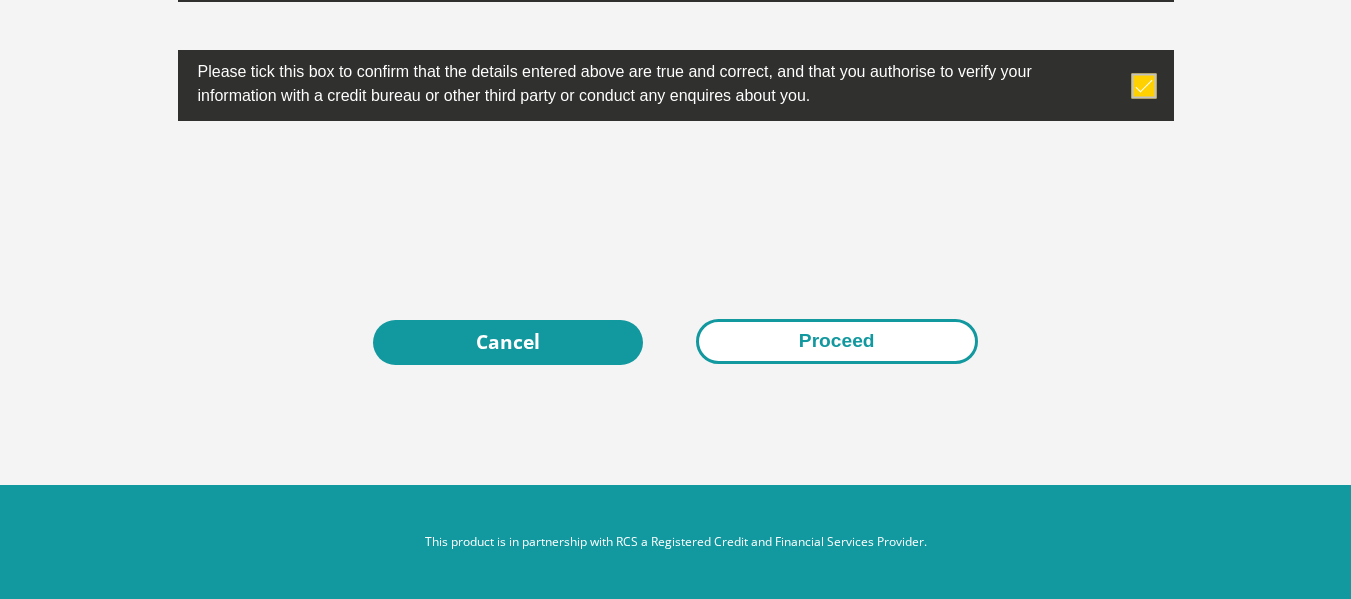 click on "Proceed" at bounding box center [837, 341] 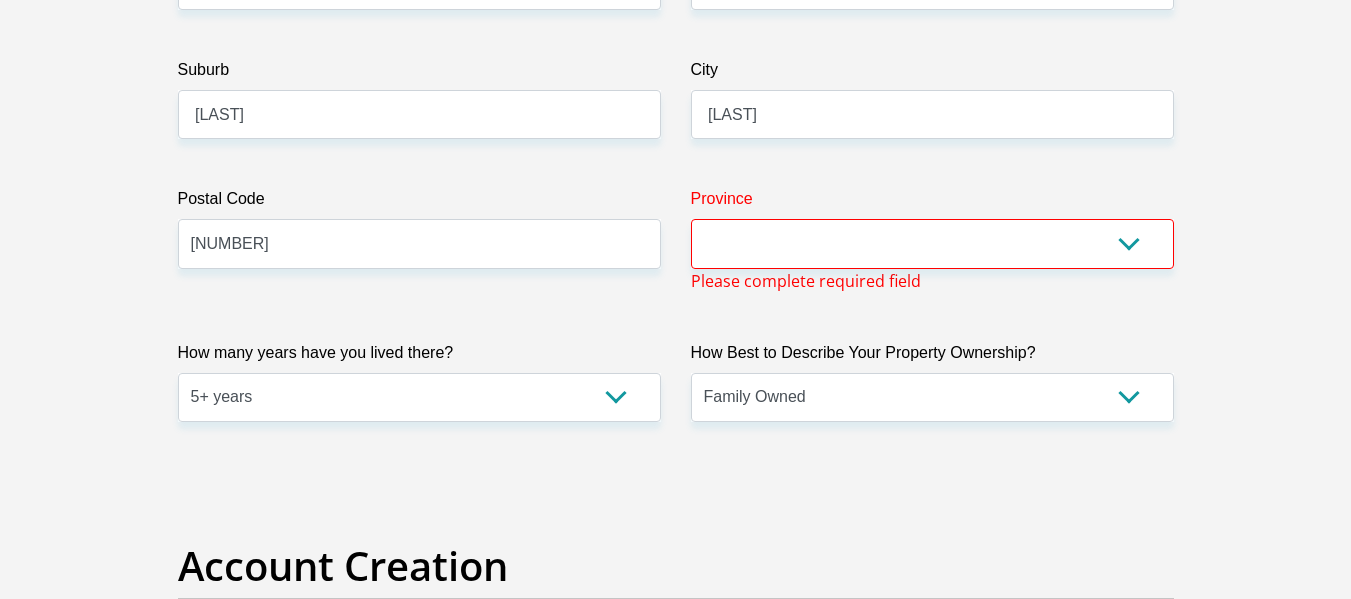 scroll, scrollTop: 1178, scrollLeft: 0, axis: vertical 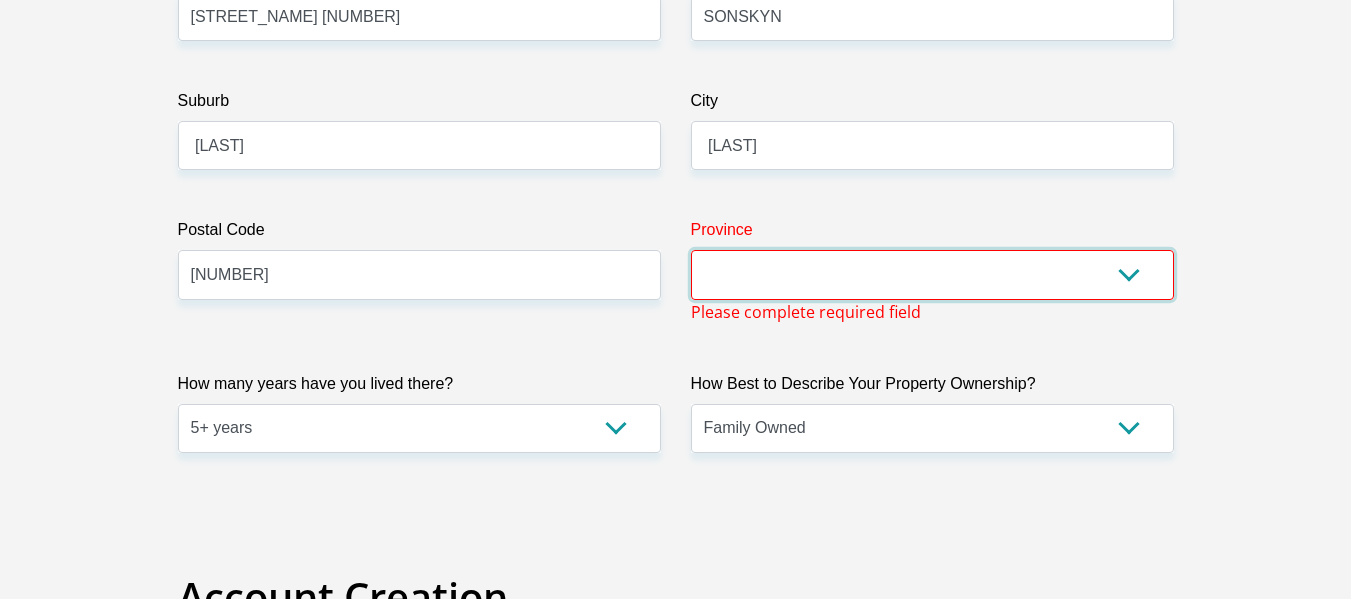 click on "Eastern Cape
Free State
Gauteng
KwaZulu-Natal
Limpopo
Mpumalanga
Northern Cape
North West
Western Cape" at bounding box center [932, 274] 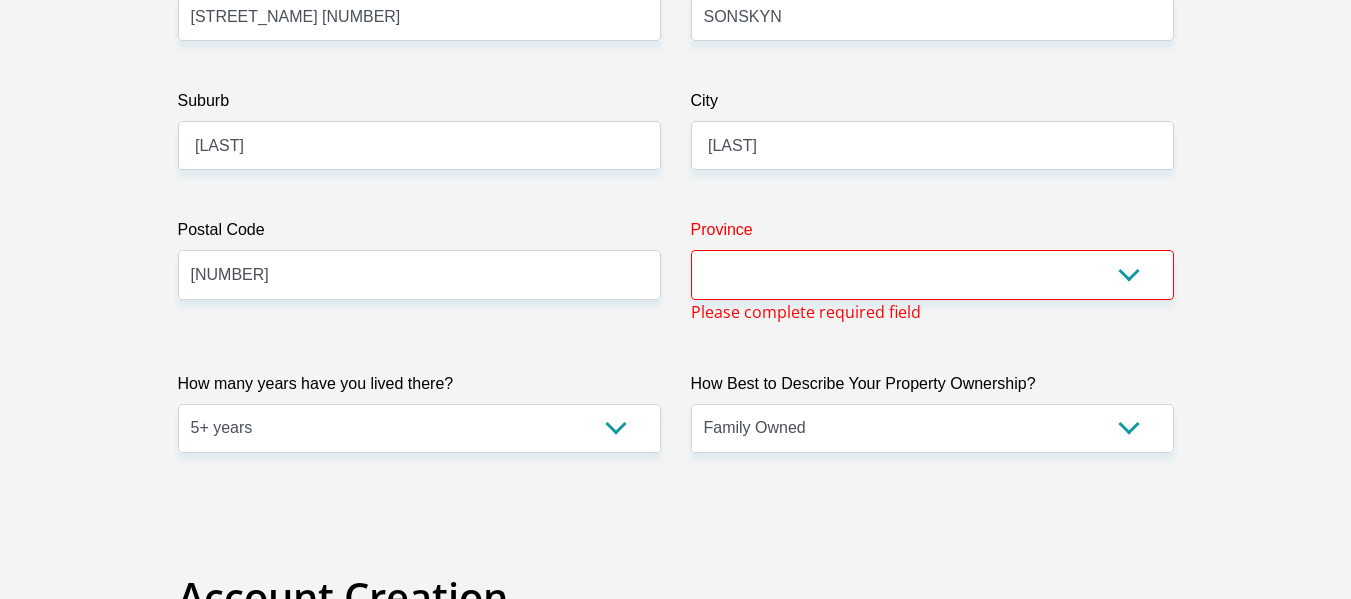 click on "Account Creation" at bounding box center (676, 597) 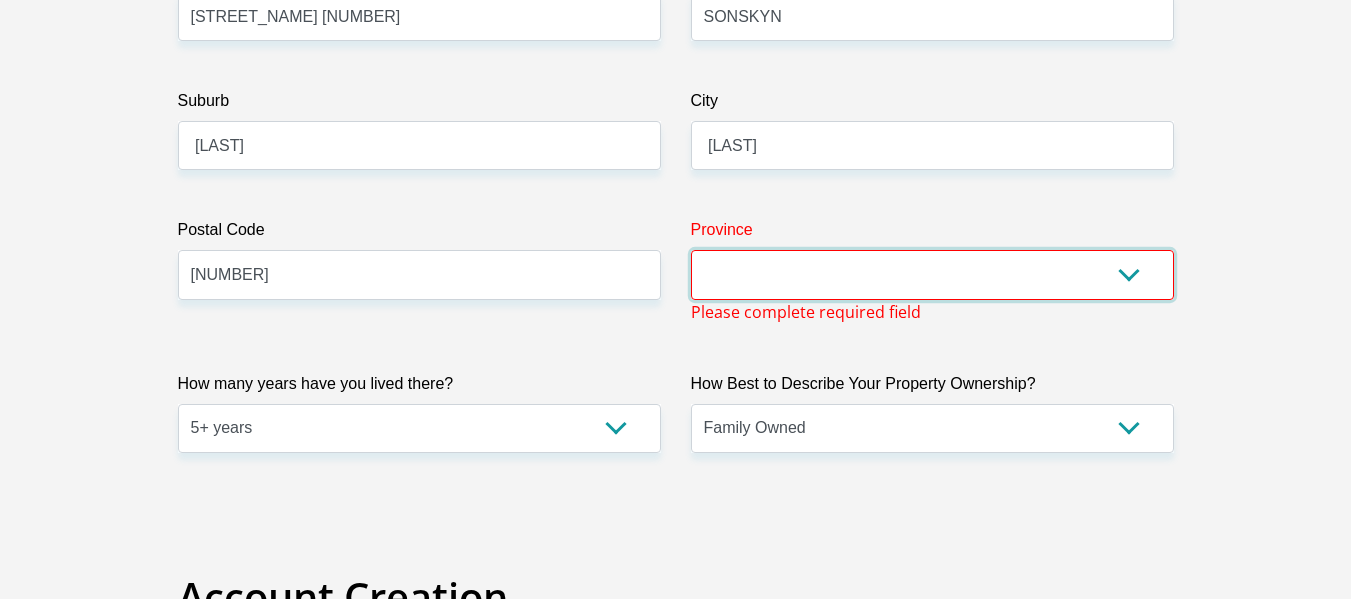 click on "Eastern Cape
Free State
Gauteng
KwaZulu-Natal
Limpopo
Mpumalanga
Northern Cape
North West
Western Cape" at bounding box center (932, 274) 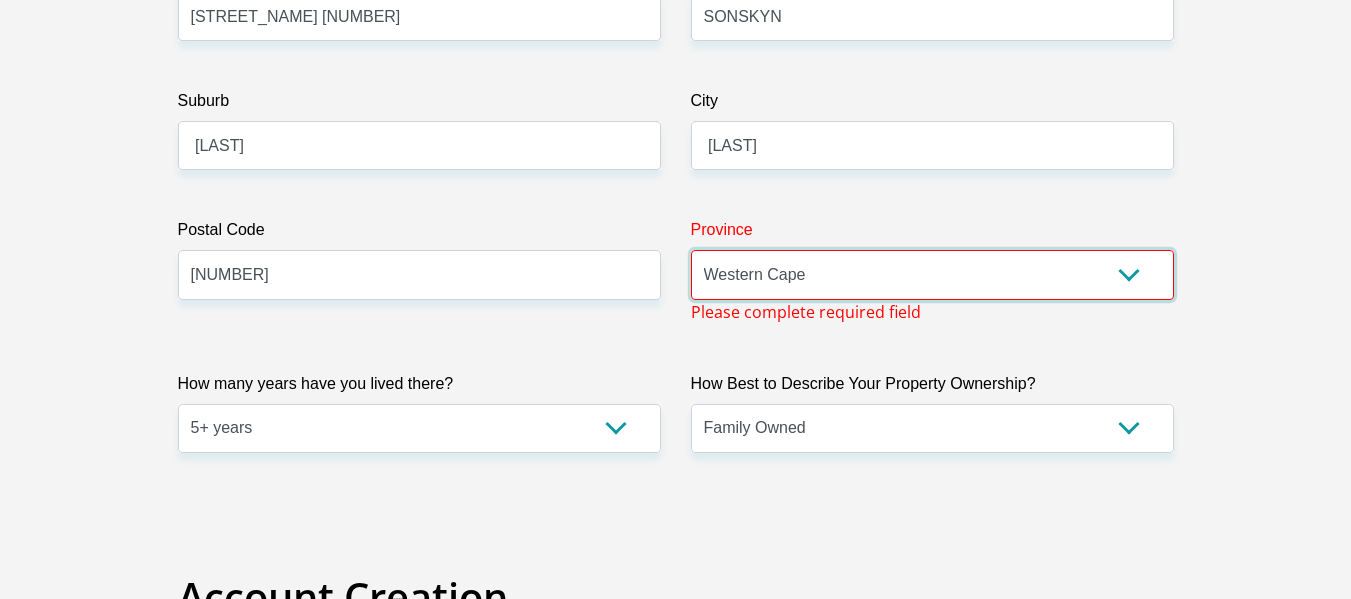 click on "Eastern Cape
Free State
Gauteng
KwaZulu-Natal
Limpopo
Mpumalanga
Northern Cape
North West
Western Cape" at bounding box center (932, 274) 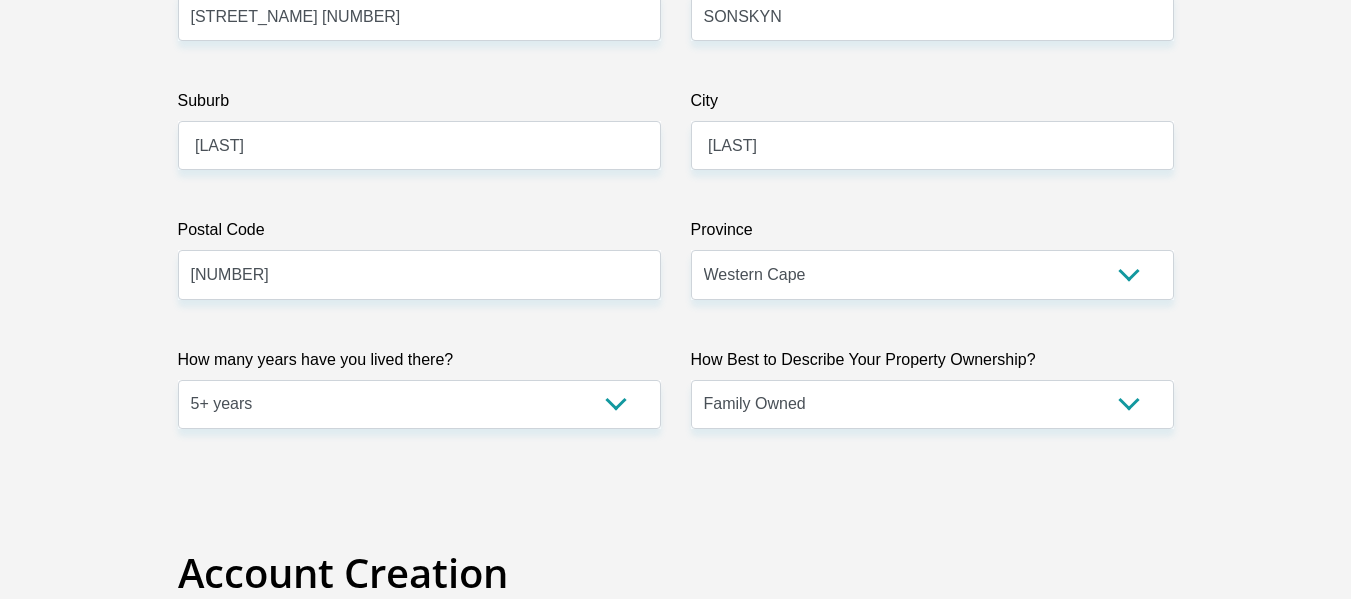 click on "Title
Mr
Ms
Mrs
Dr
Other
First Name
Clayton
Surname
Diedericks
ID Number
0205175191084
Please input valid ID number
Race
Black
Coloured
Indian
White
Other
Contact Number
0712831537
Please input valid contact number
Nationality
South Africa
Afghanistan
Aland Islands  Albania  Aruba" at bounding box center [676, 2389] 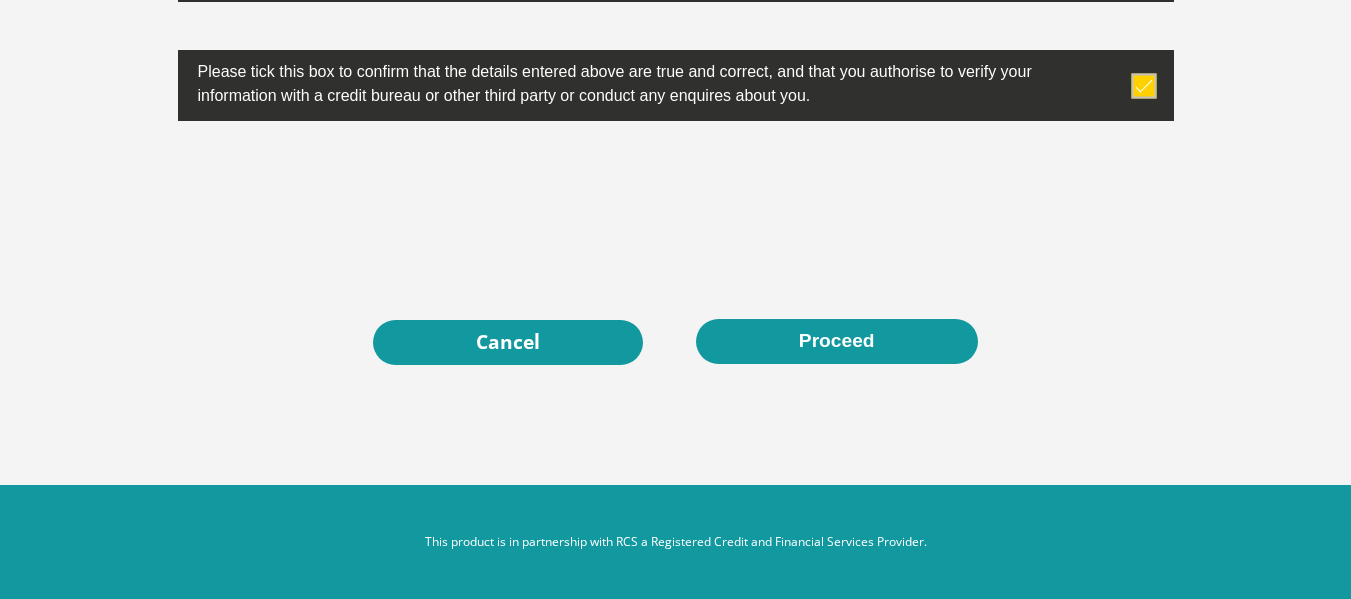 scroll, scrollTop: 6576, scrollLeft: 0, axis: vertical 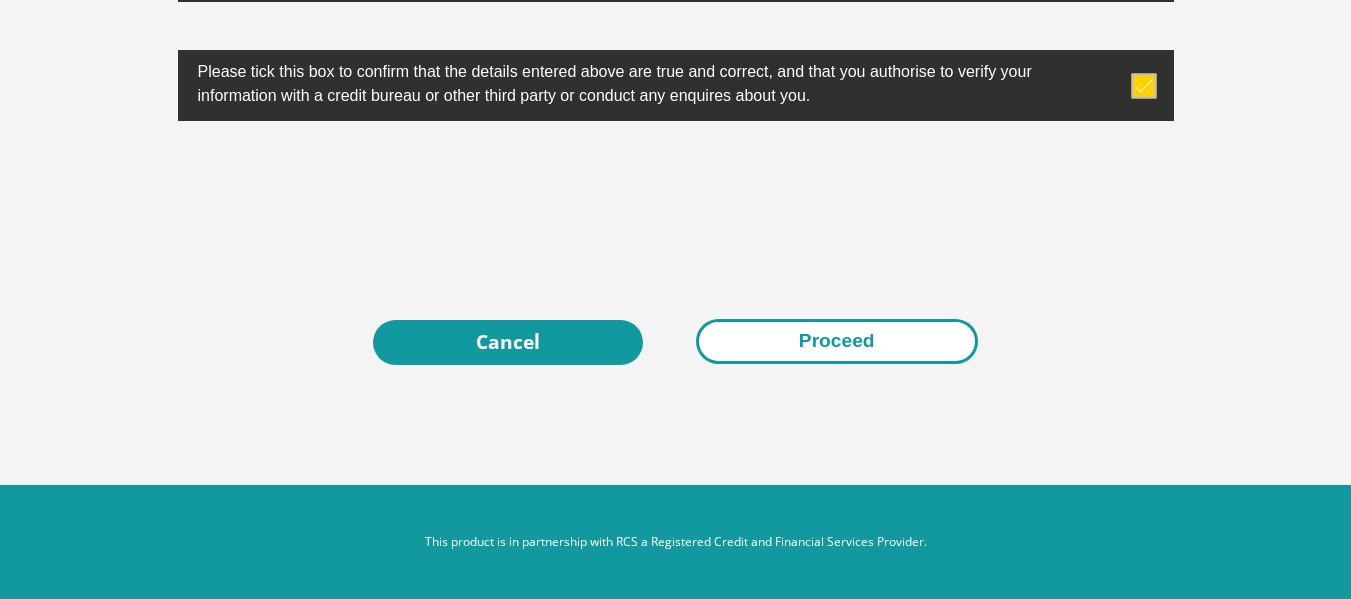click on "Proceed" at bounding box center (837, 341) 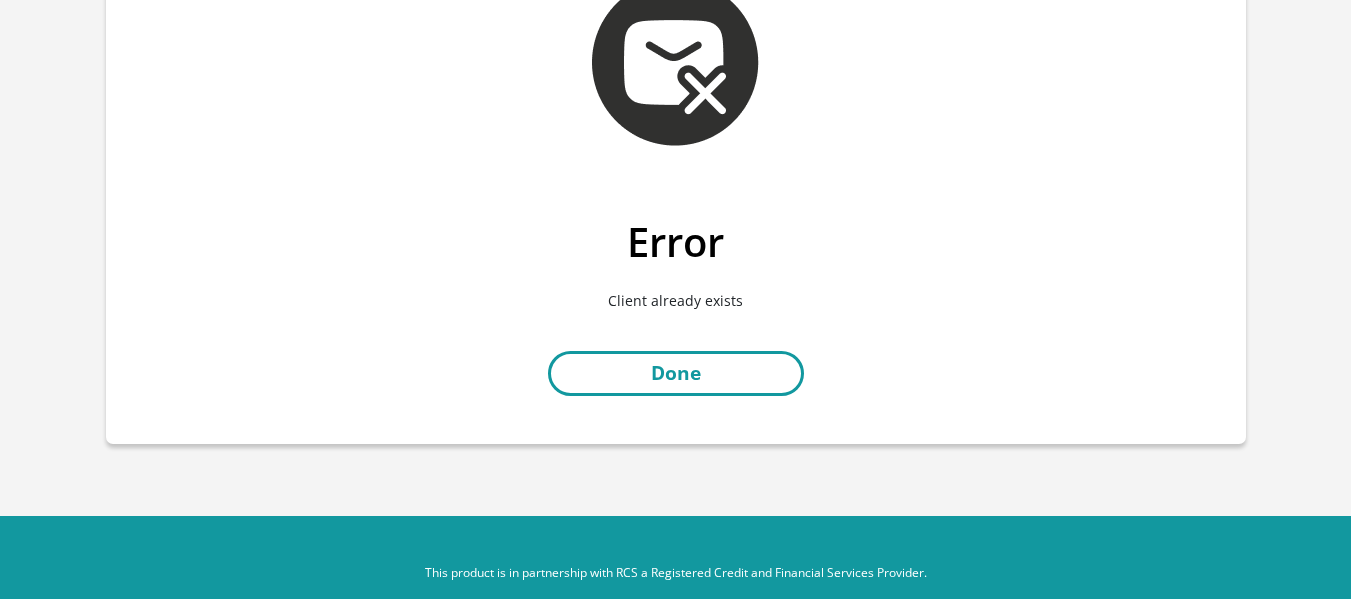 scroll, scrollTop: 117, scrollLeft: 0, axis: vertical 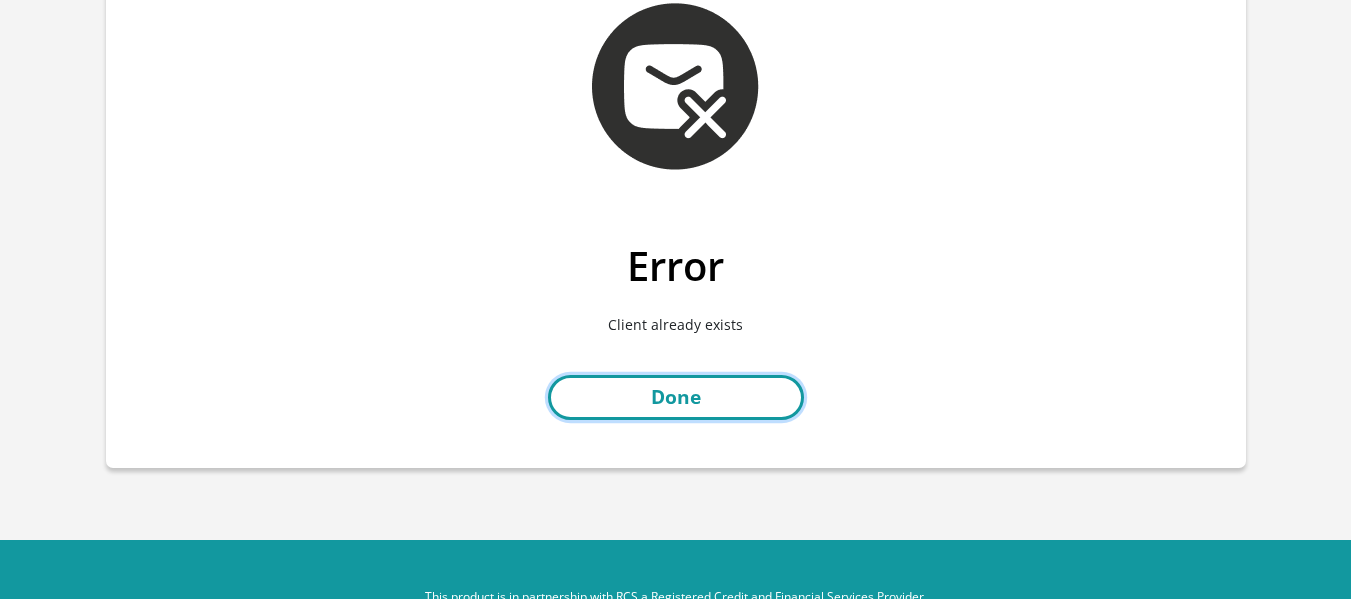 click on "Done" at bounding box center (676, 397) 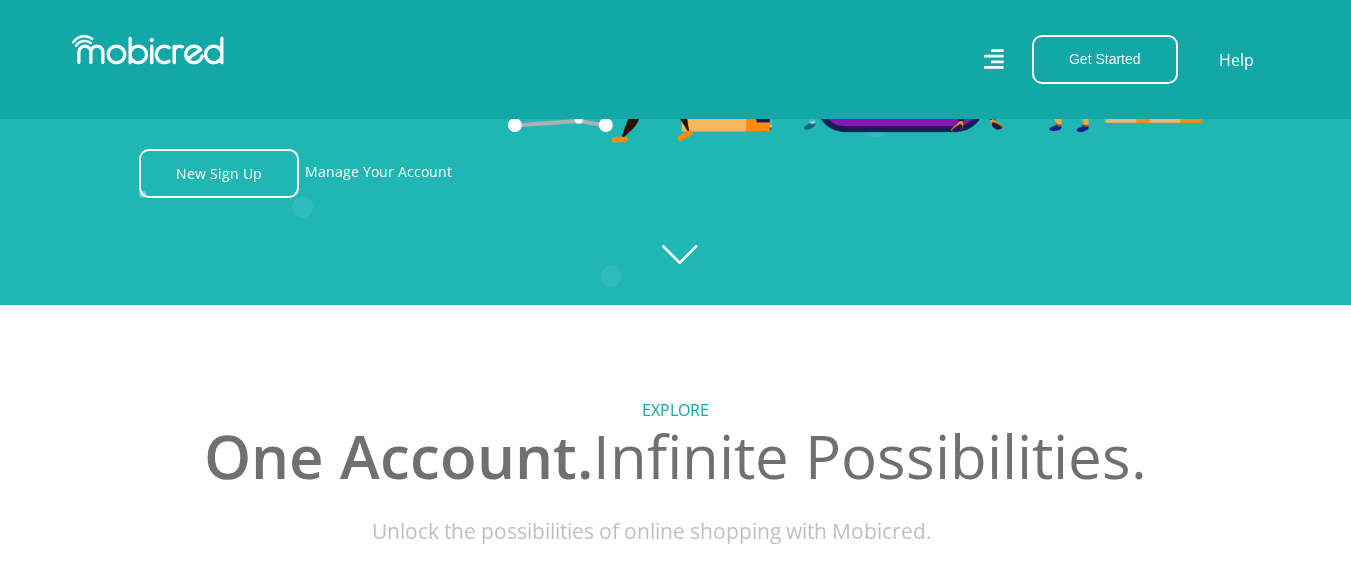 scroll, scrollTop: 421, scrollLeft: 0, axis: vertical 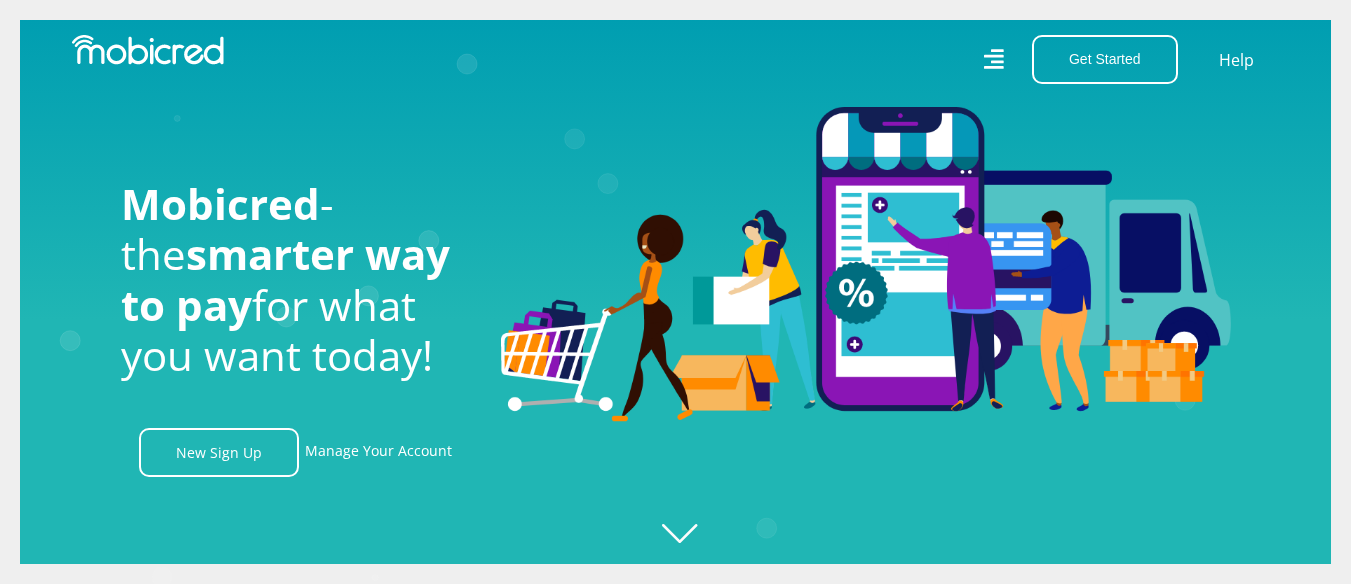 click on "Created with Raphaël 2.3.0" 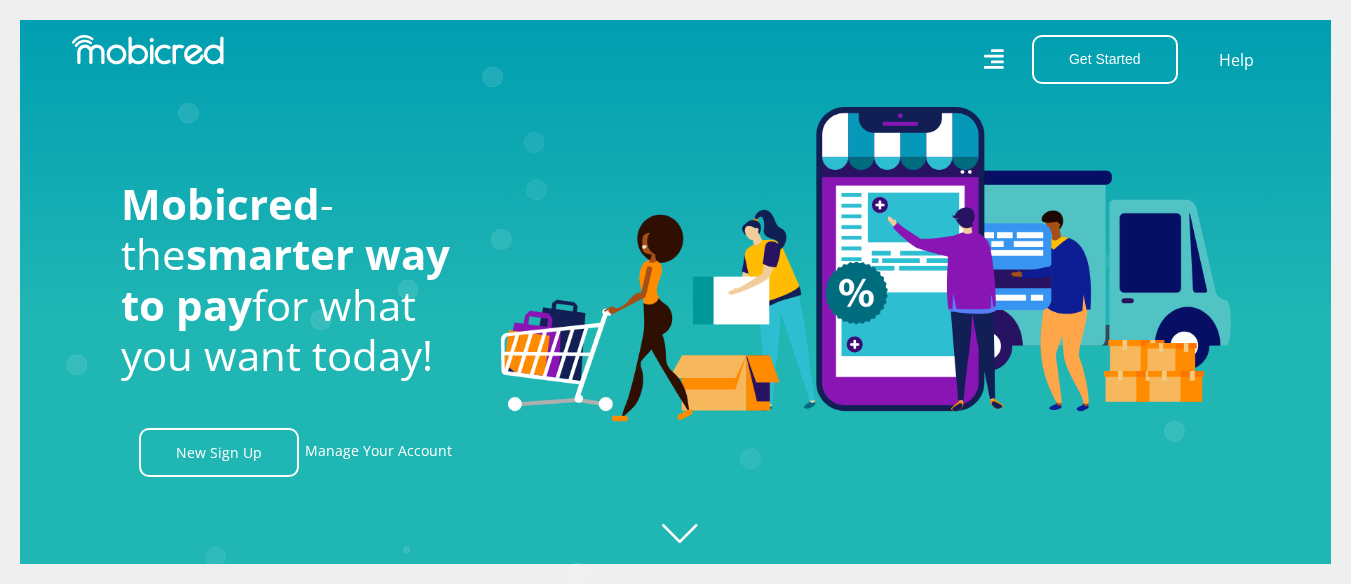 click on "Created with Raphaël 2.3.0" 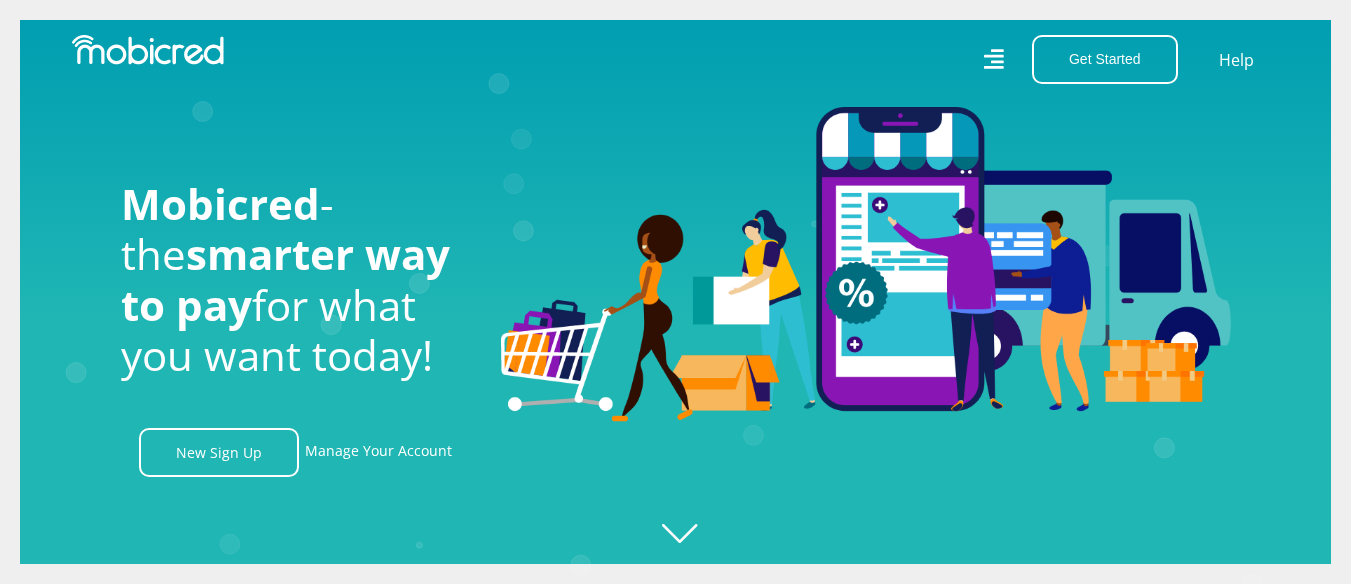 scroll, scrollTop: 0, scrollLeft: 3705, axis: horizontal 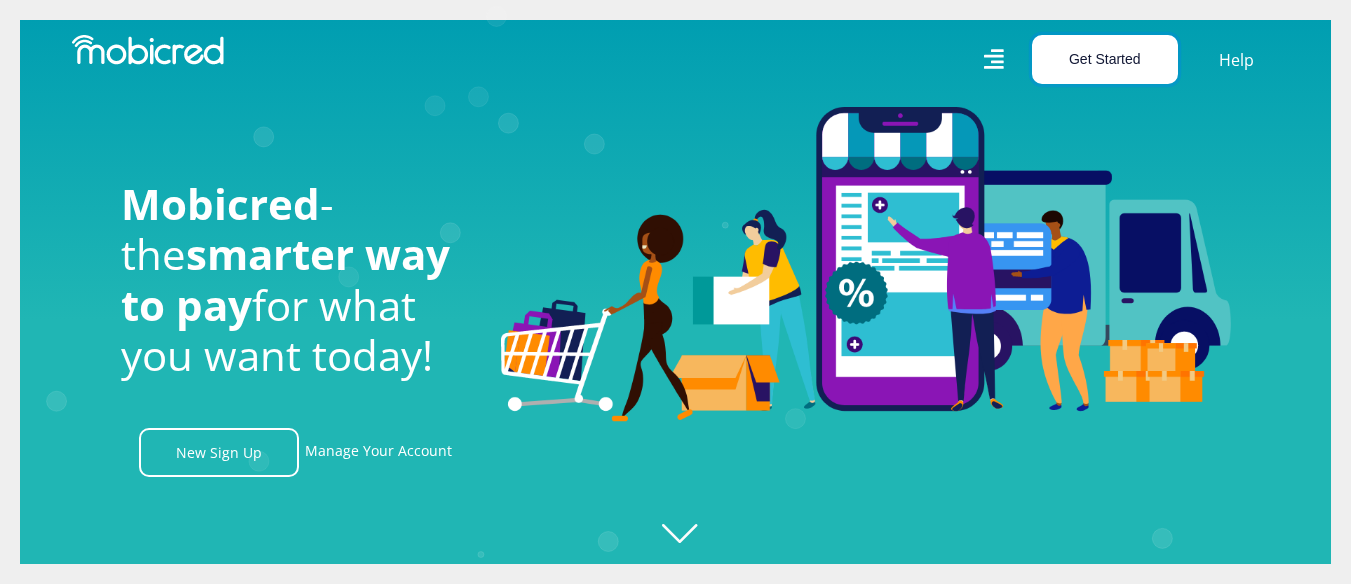 click on "Get Started" at bounding box center [1105, 59] 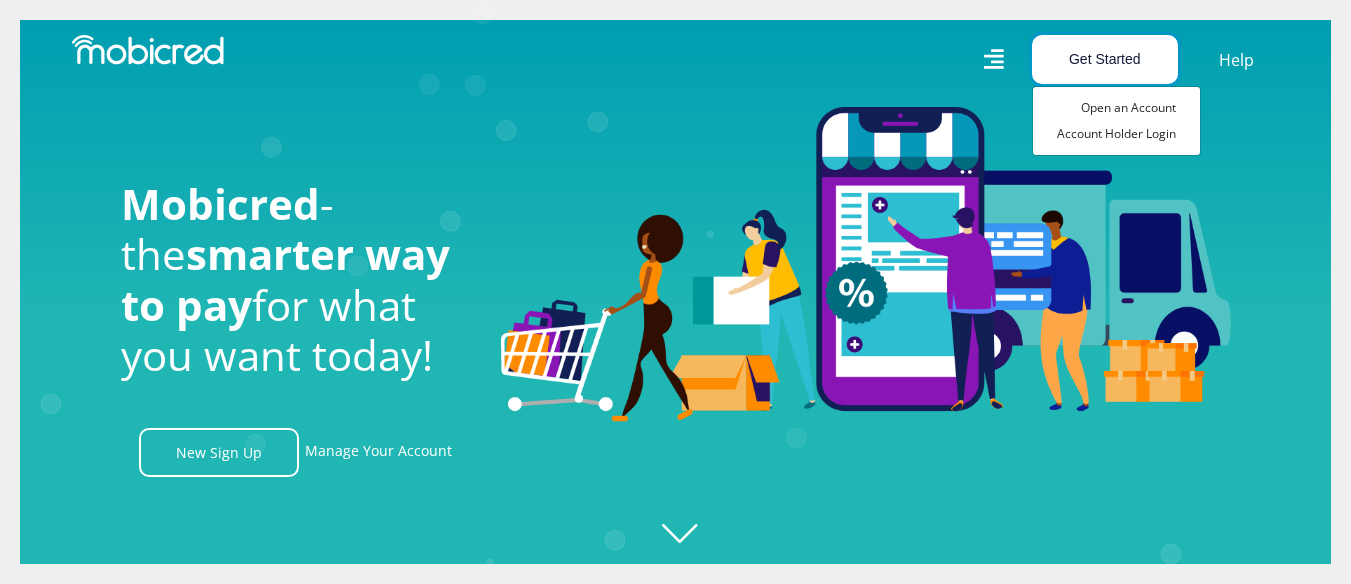 scroll, scrollTop: 0, scrollLeft: 4560, axis: horizontal 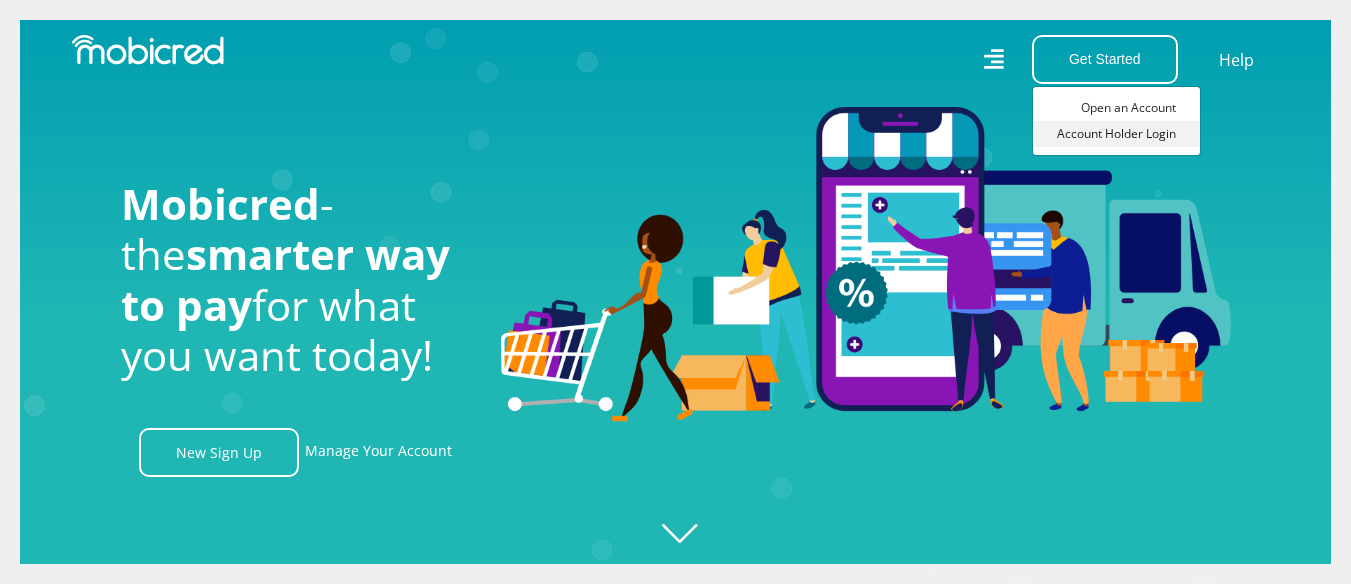 click on "Account Holder Login" at bounding box center (1116, 134) 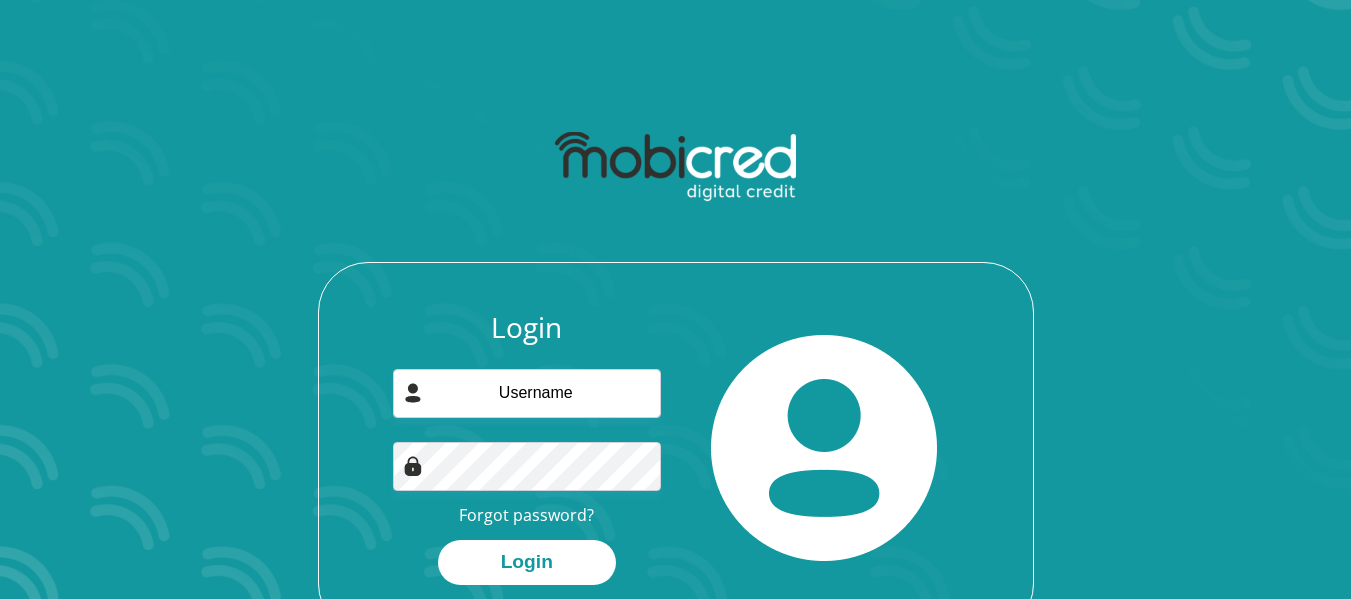 scroll, scrollTop: 0, scrollLeft: 0, axis: both 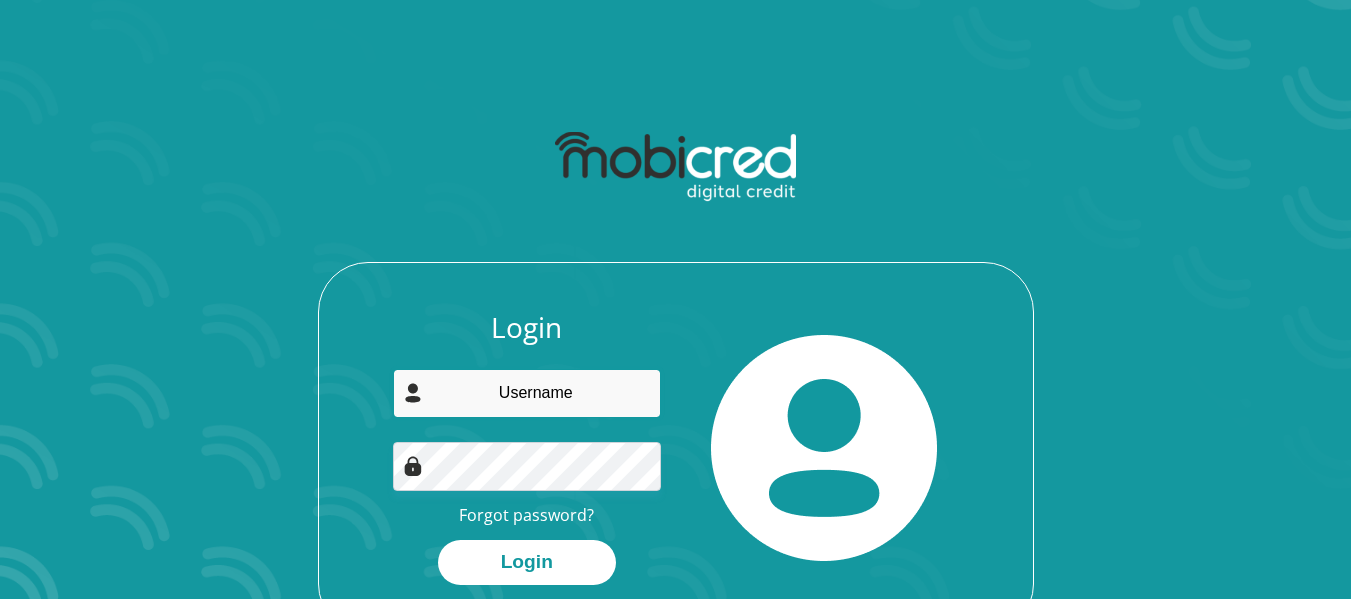 click at bounding box center [527, 393] 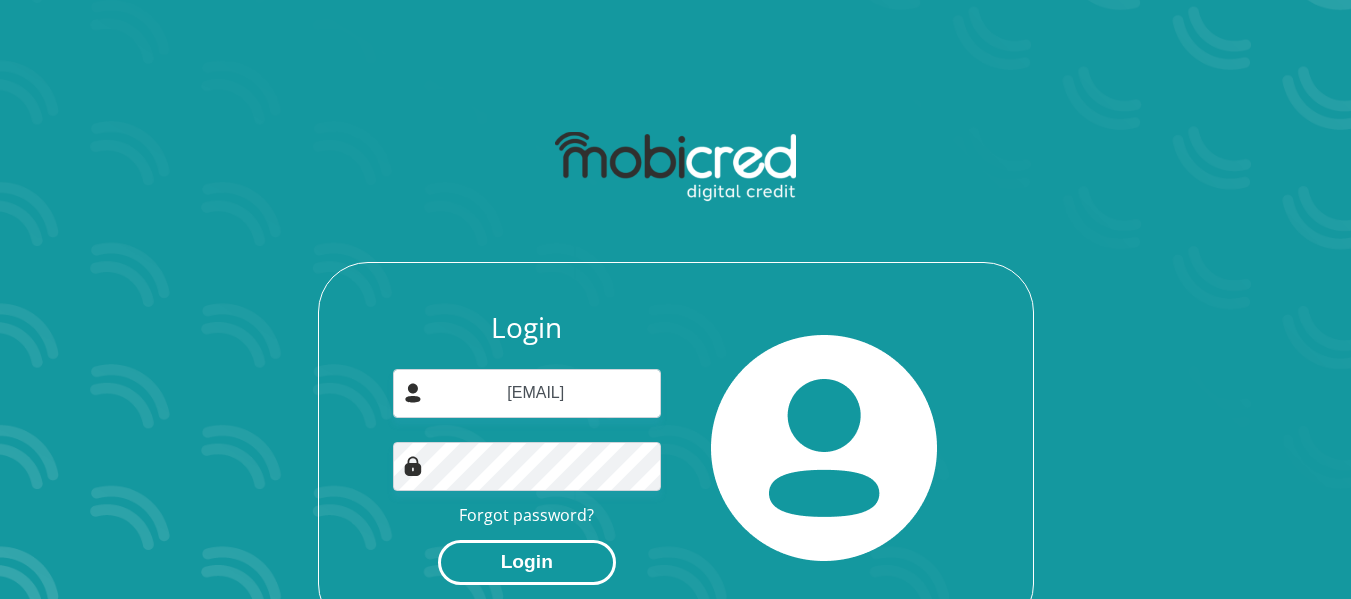 click on "Login" at bounding box center [527, 562] 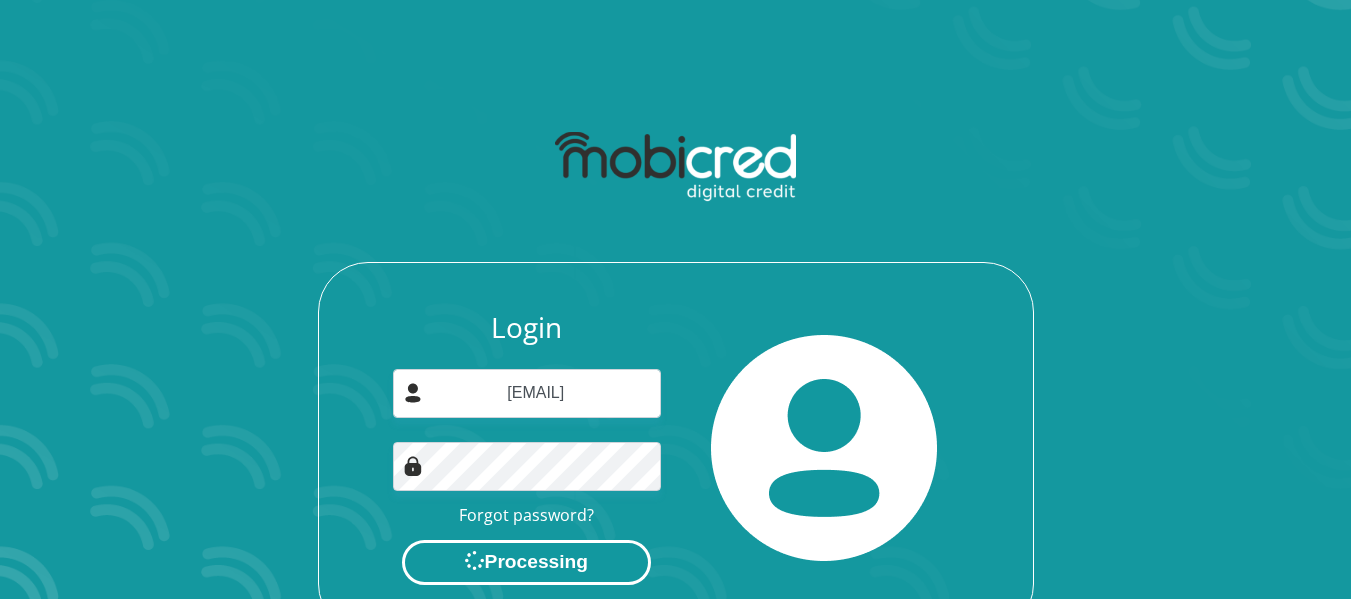 scroll, scrollTop: 0, scrollLeft: 0, axis: both 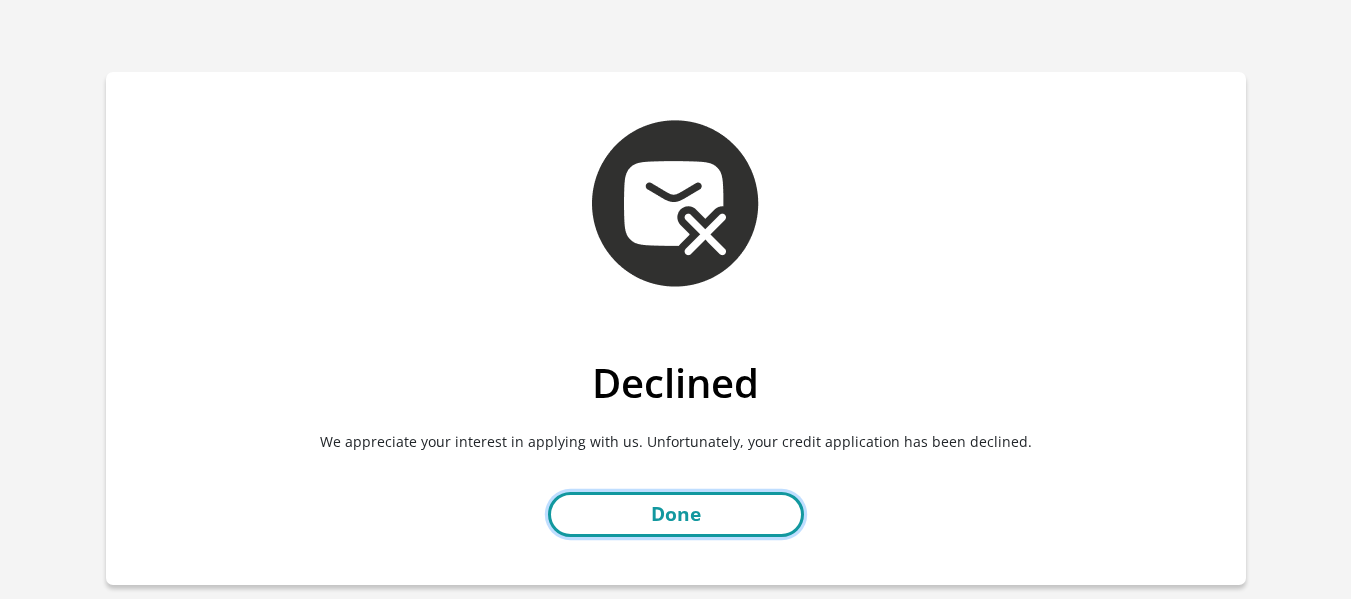 click on "Done" at bounding box center [676, 514] 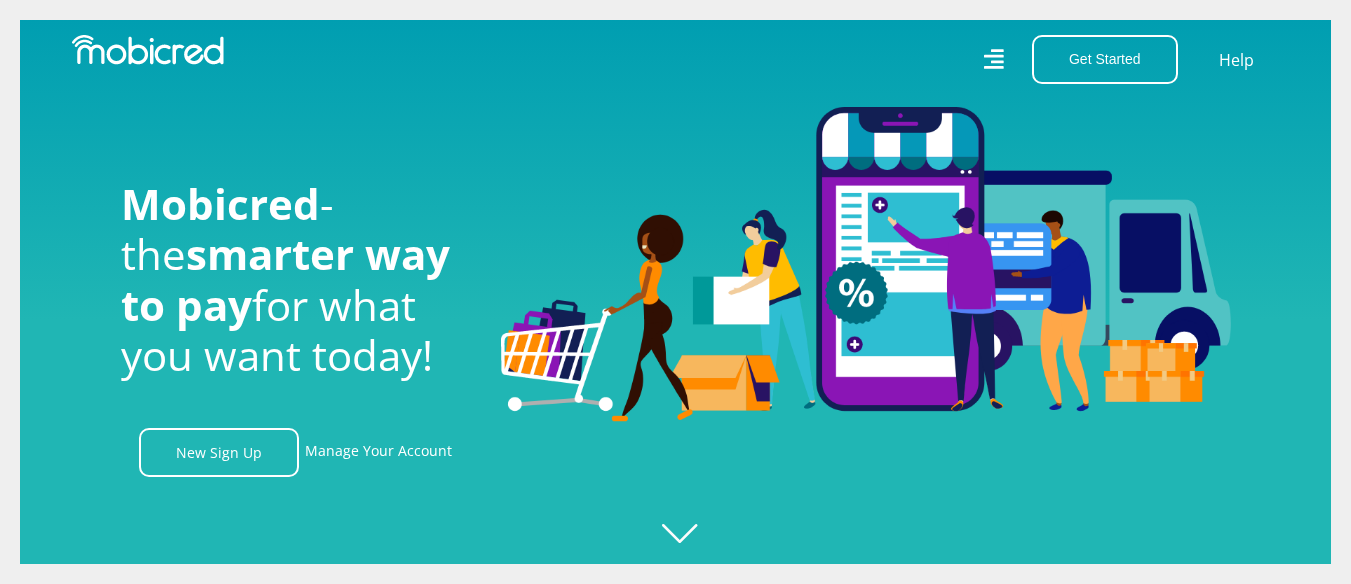 scroll, scrollTop: 0, scrollLeft: 0, axis: both 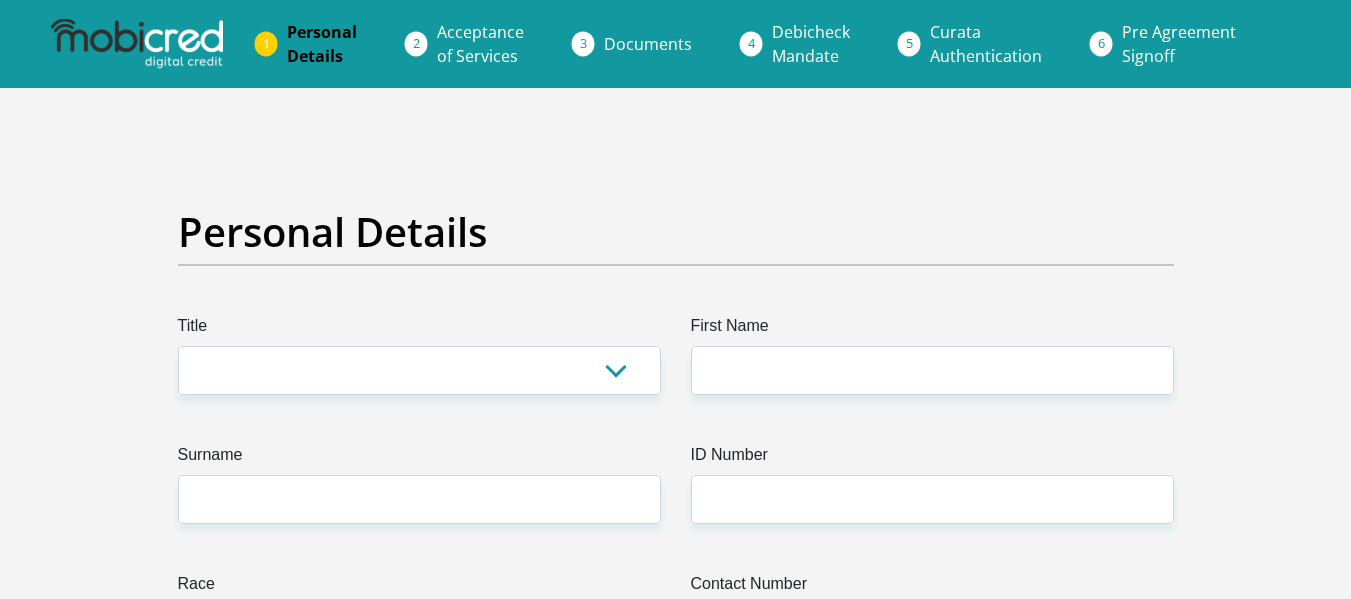 click on "Acceptance  of Services" at bounding box center (480, 44) 